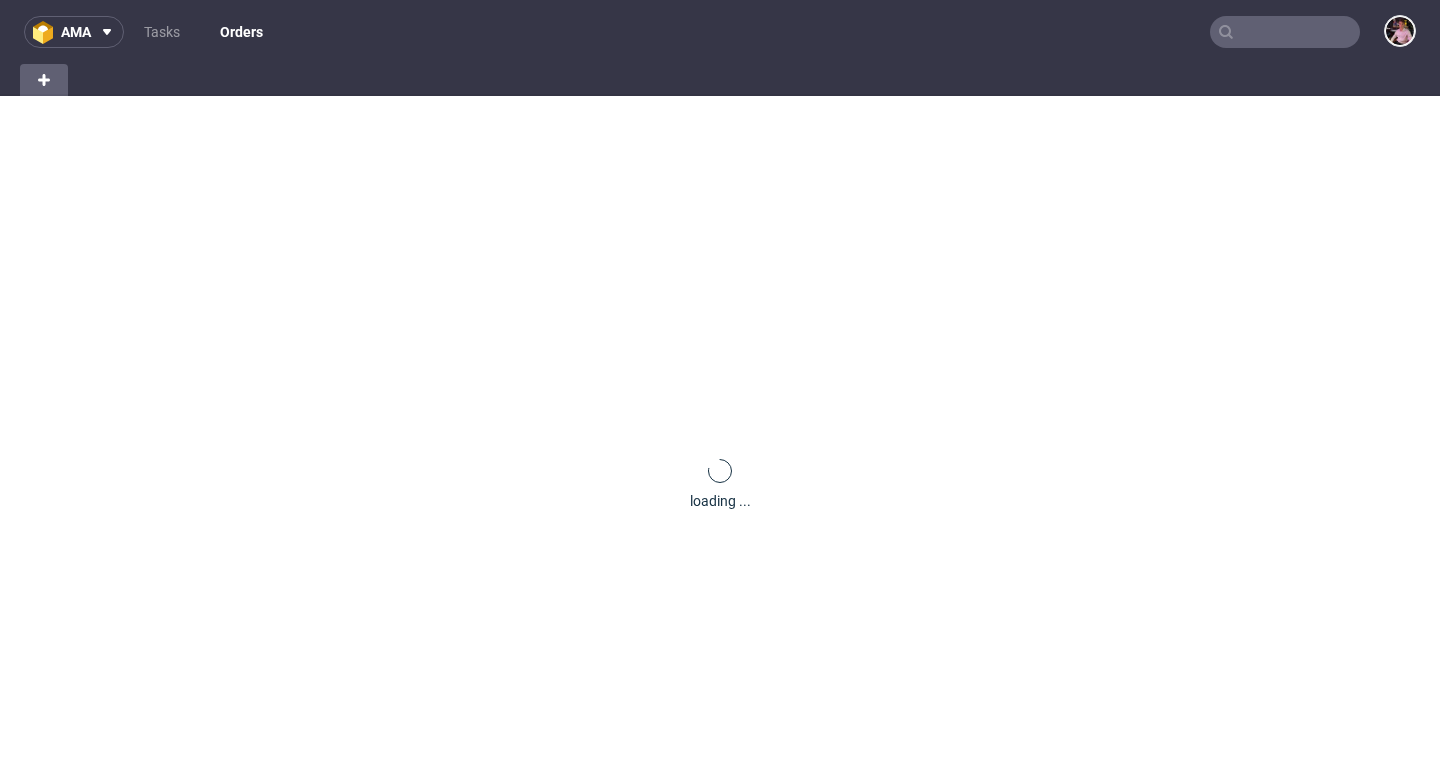 scroll, scrollTop: 0, scrollLeft: 0, axis: both 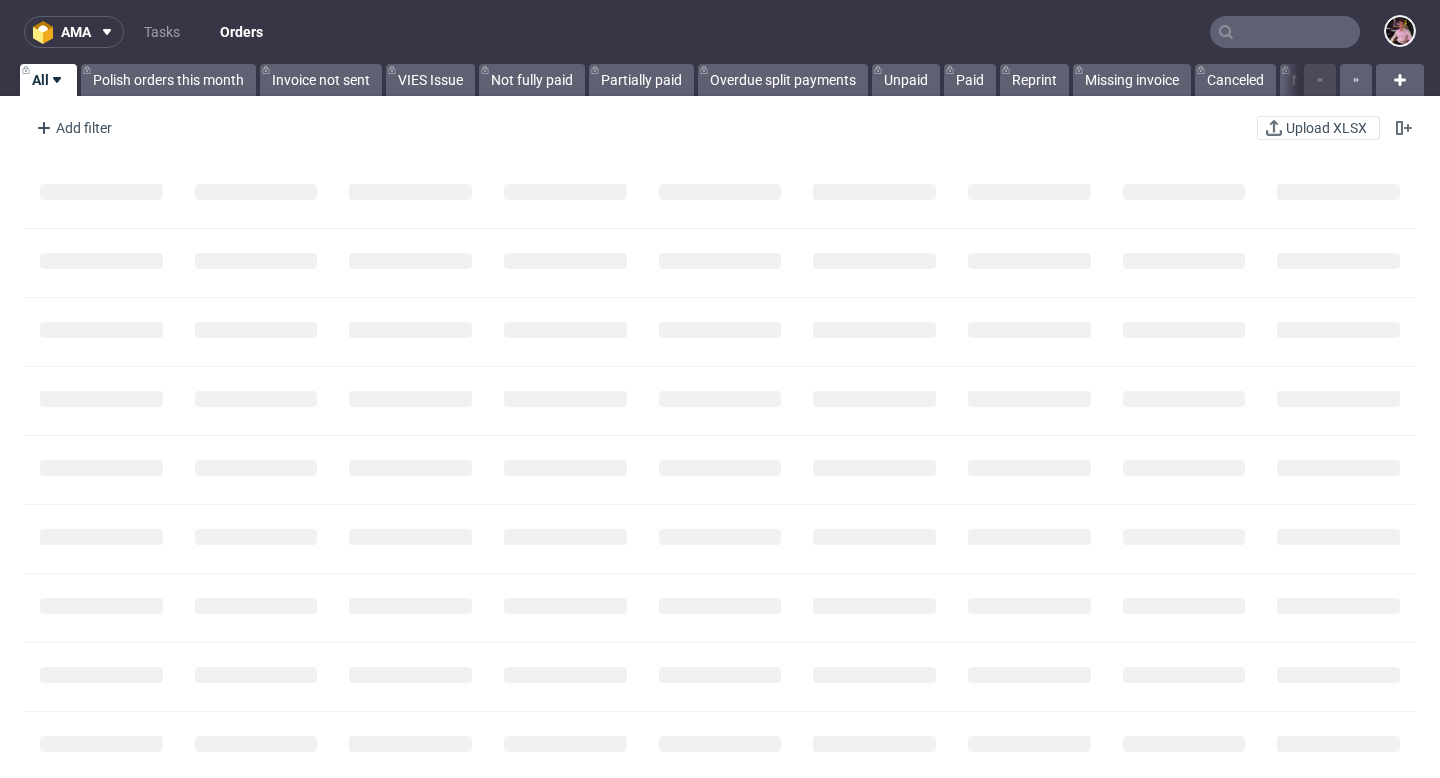 click at bounding box center (1285, 32) 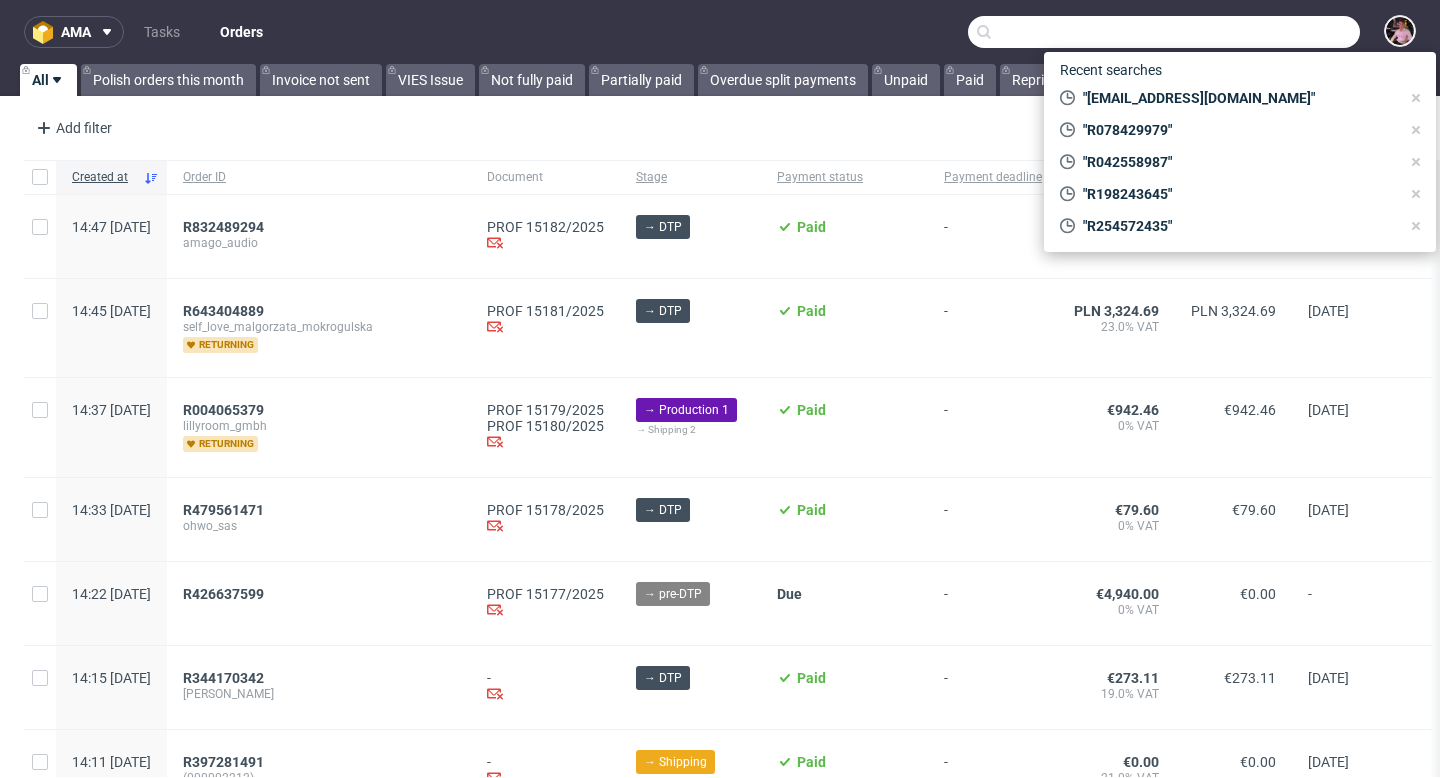 paste on "[EMAIL_ADDRESS][DOMAIN_NAME]" 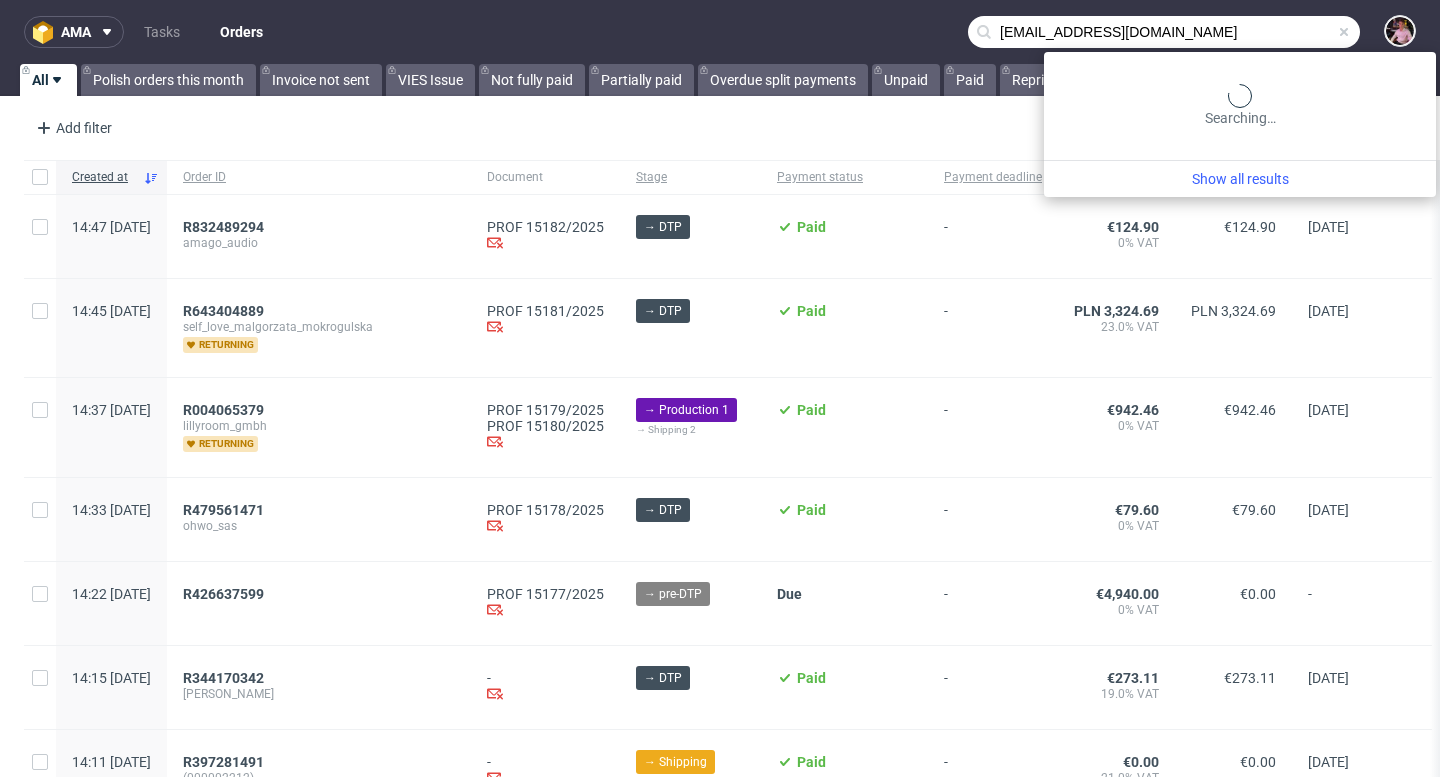 type on "[EMAIL_ADDRESS][DOMAIN_NAME]" 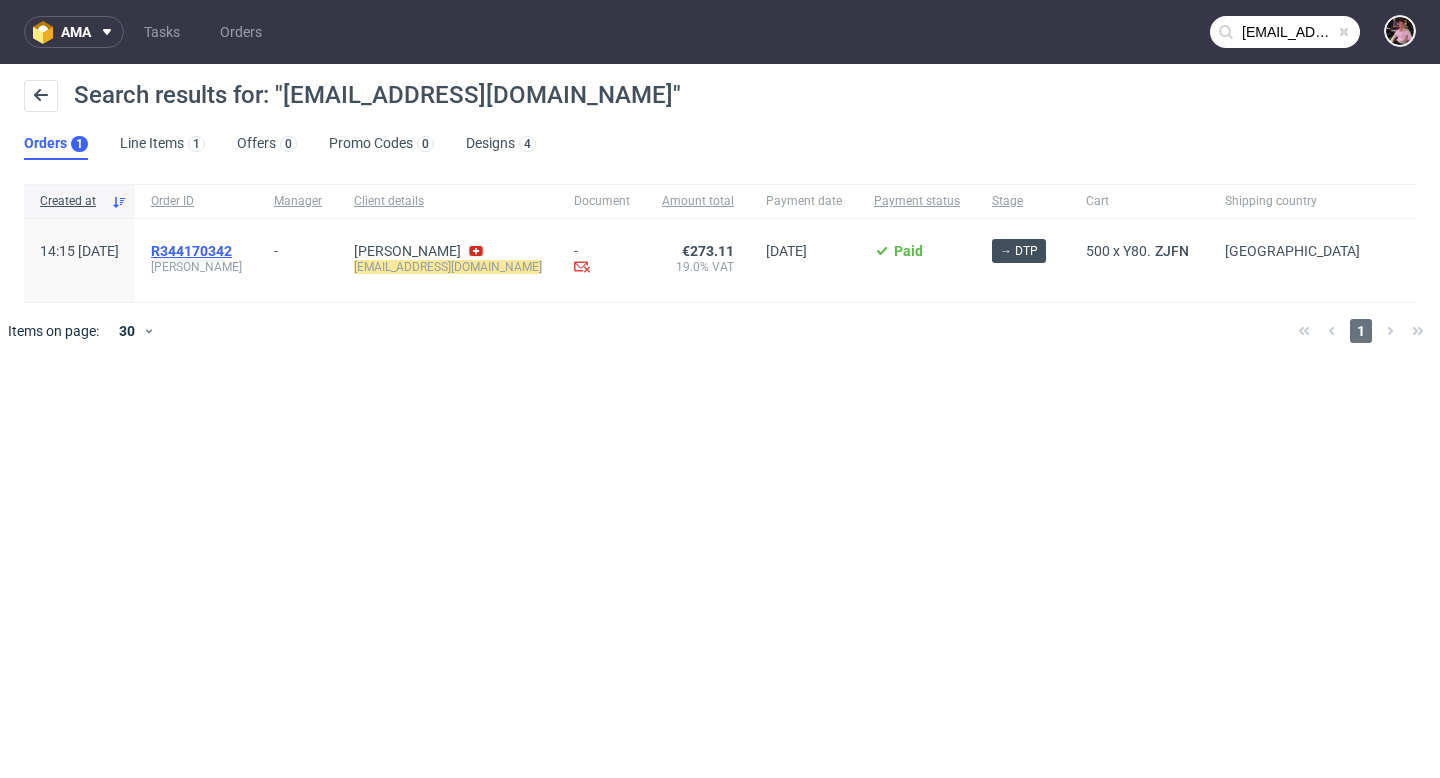 click on "R344170342" at bounding box center [191, 251] 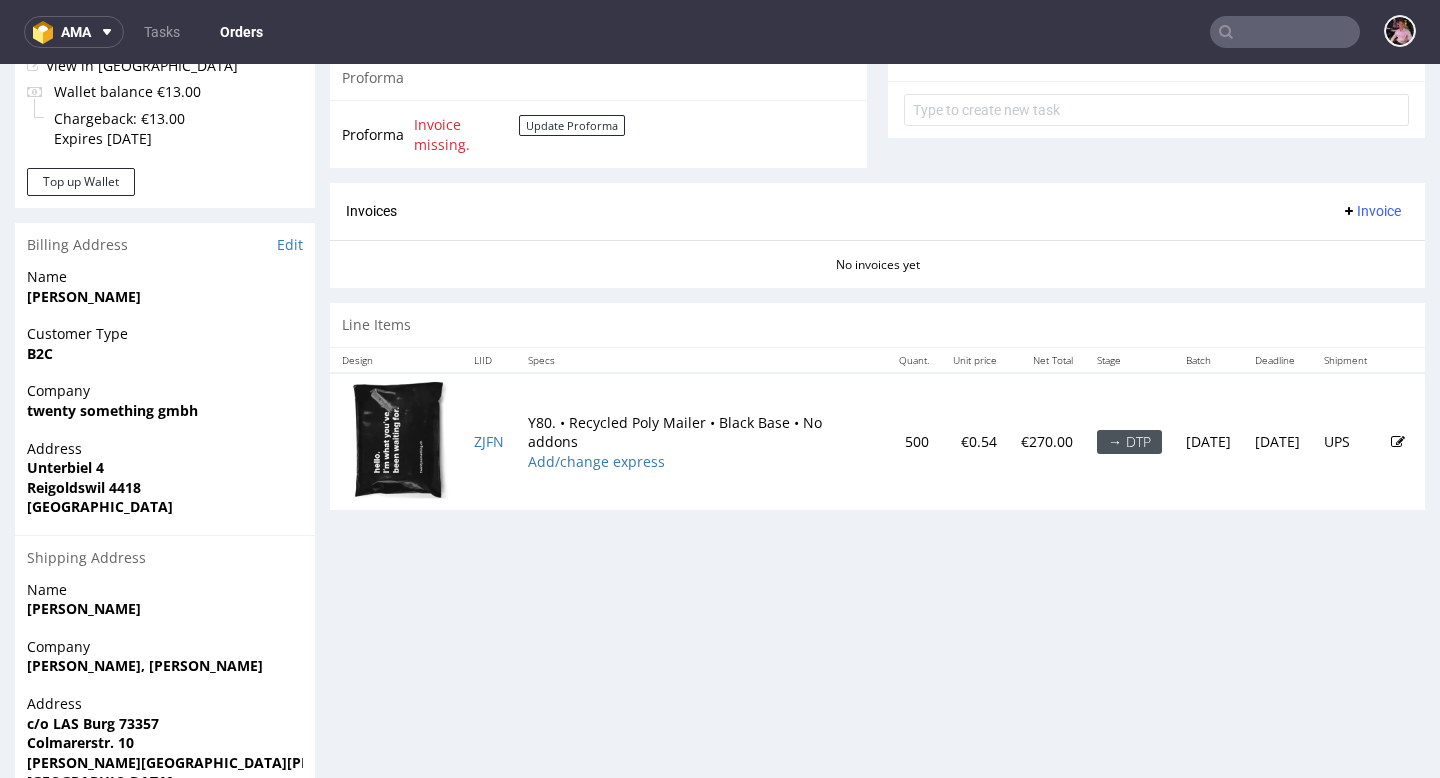 scroll, scrollTop: 838, scrollLeft: 0, axis: vertical 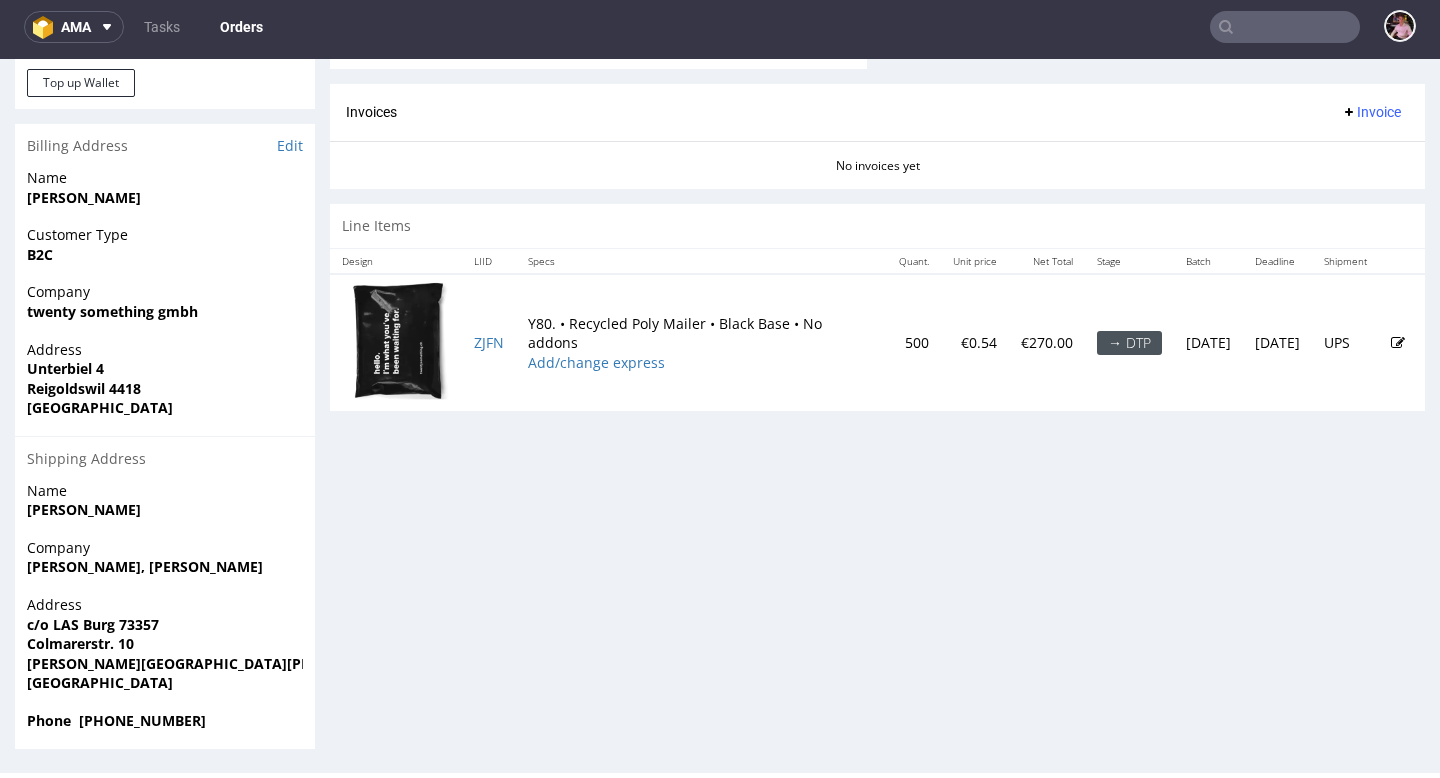 click at bounding box center [1285, 27] 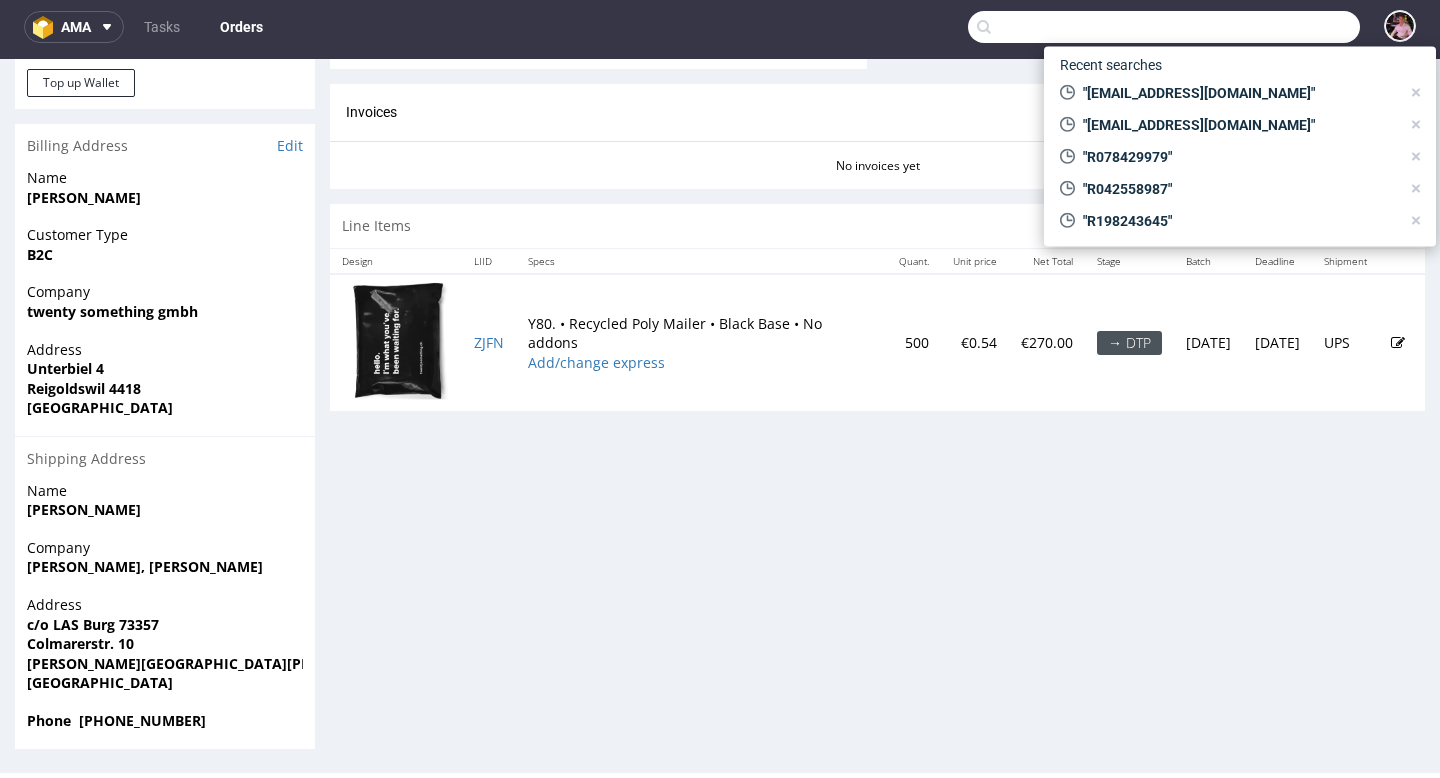 paste on "R344170342" 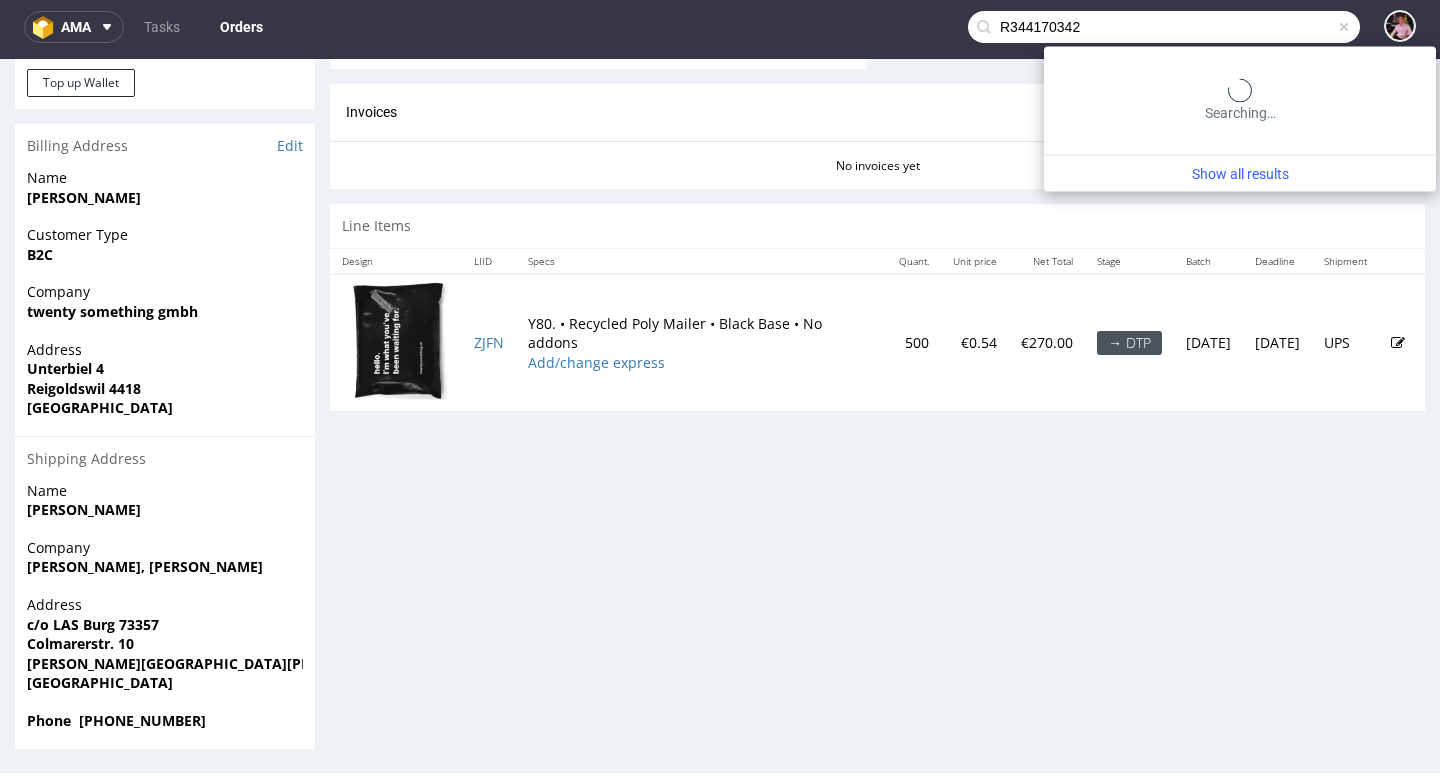 type on "R344170342" 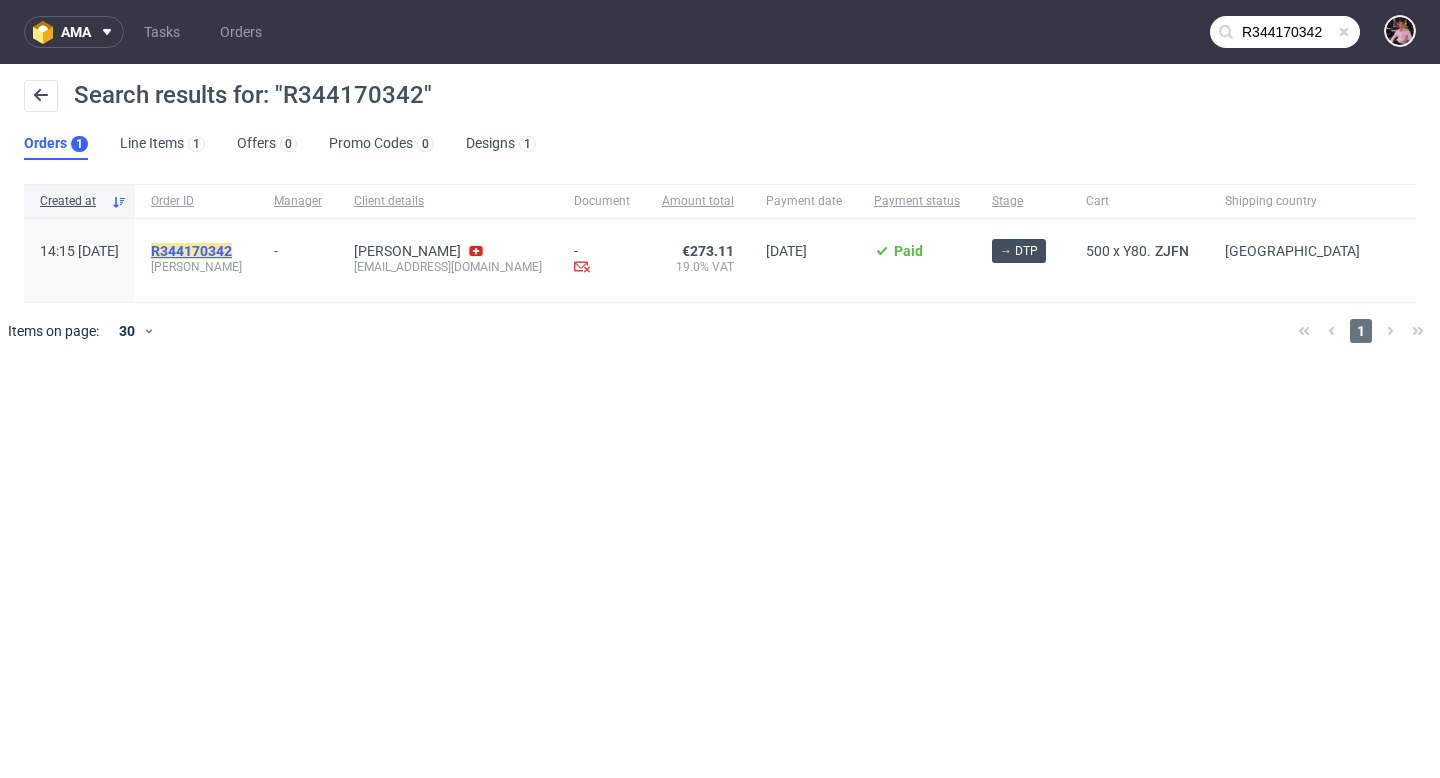 click on "R344170342" 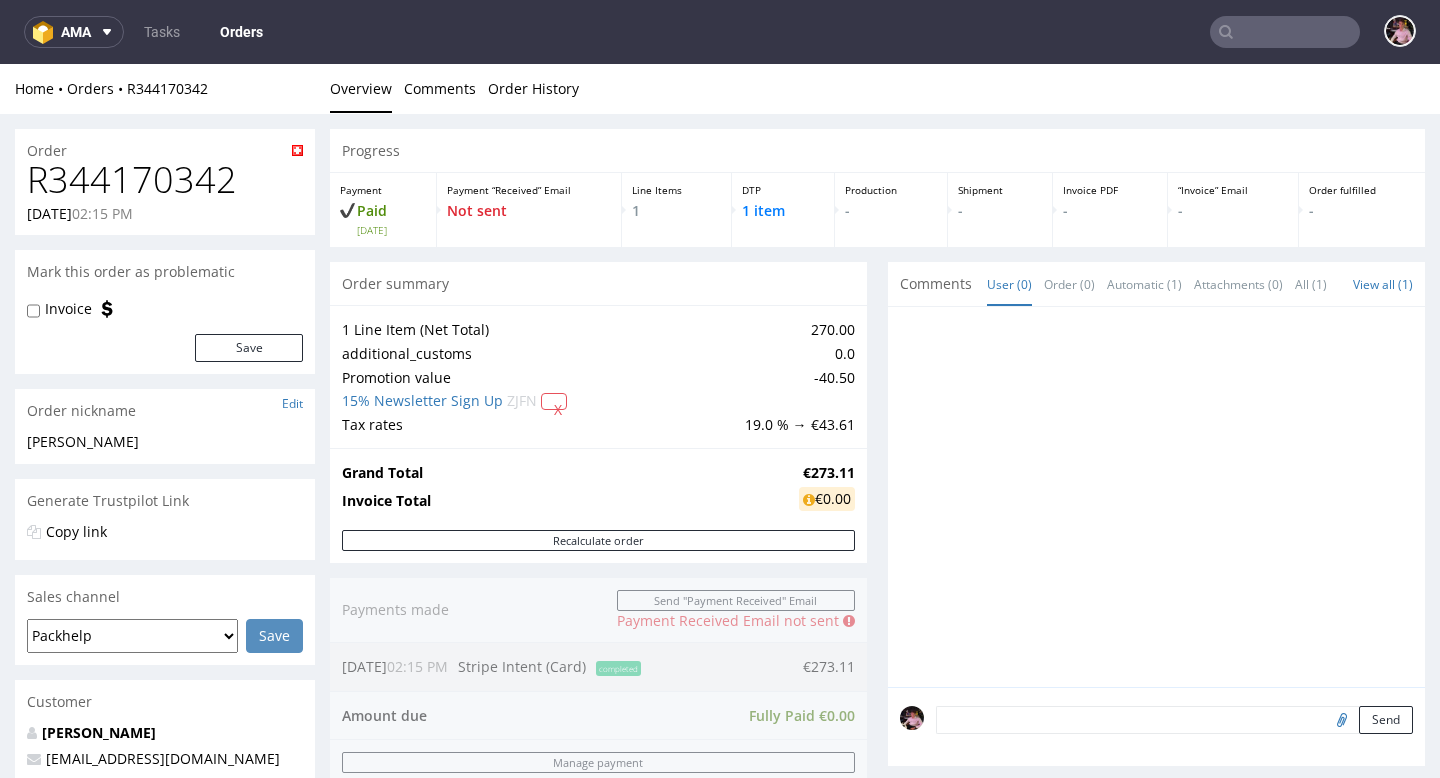 scroll, scrollTop: 838, scrollLeft: 0, axis: vertical 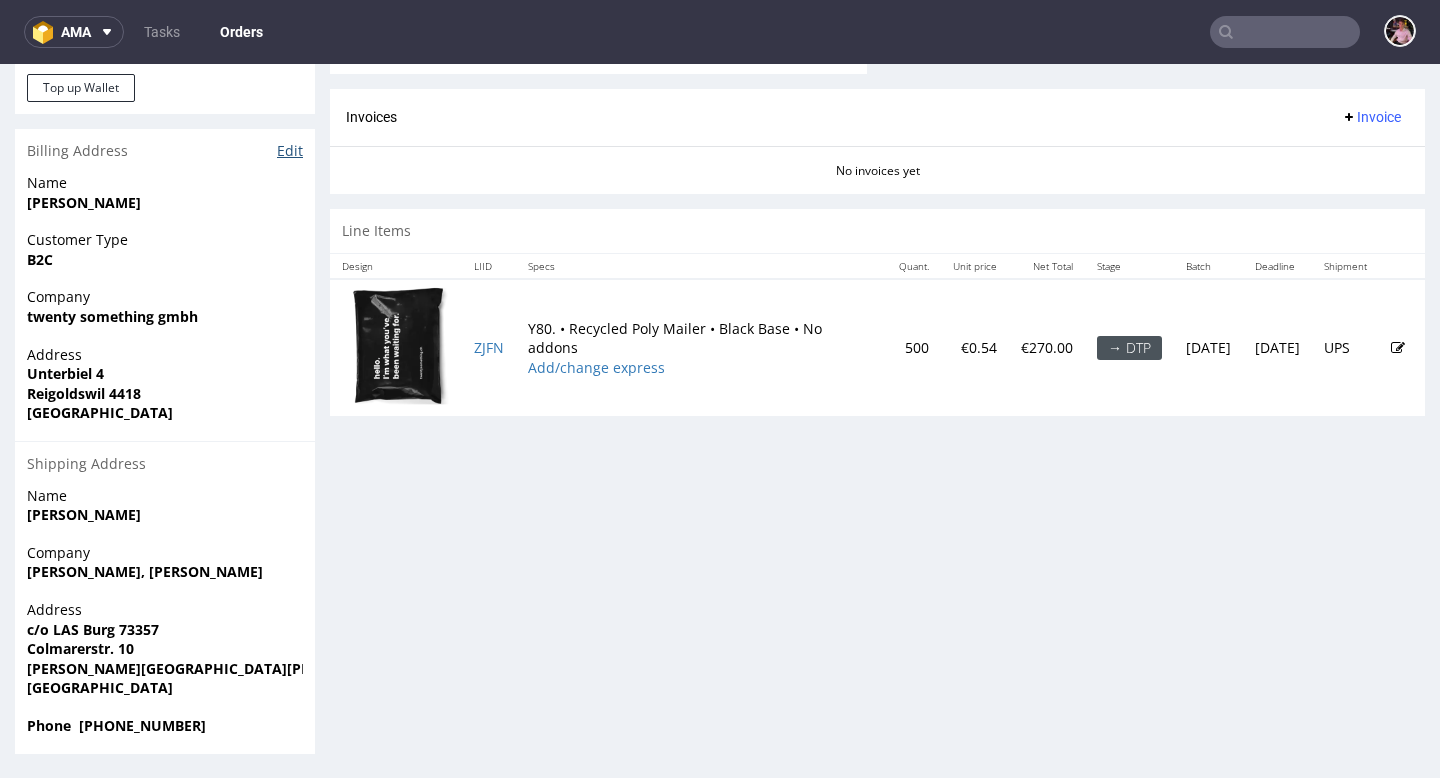 click on "Edit" at bounding box center (290, 151) 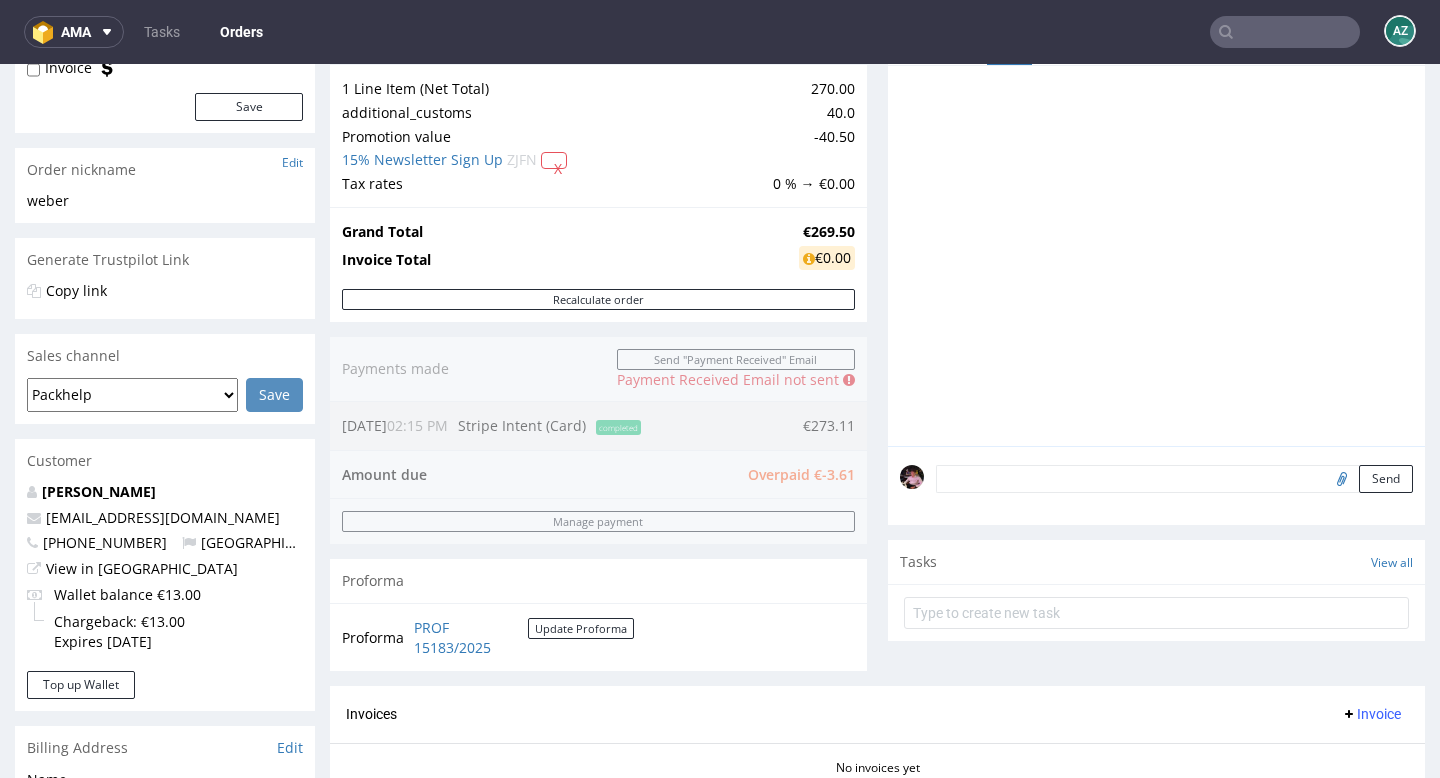 scroll, scrollTop: 268, scrollLeft: 0, axis: vertical 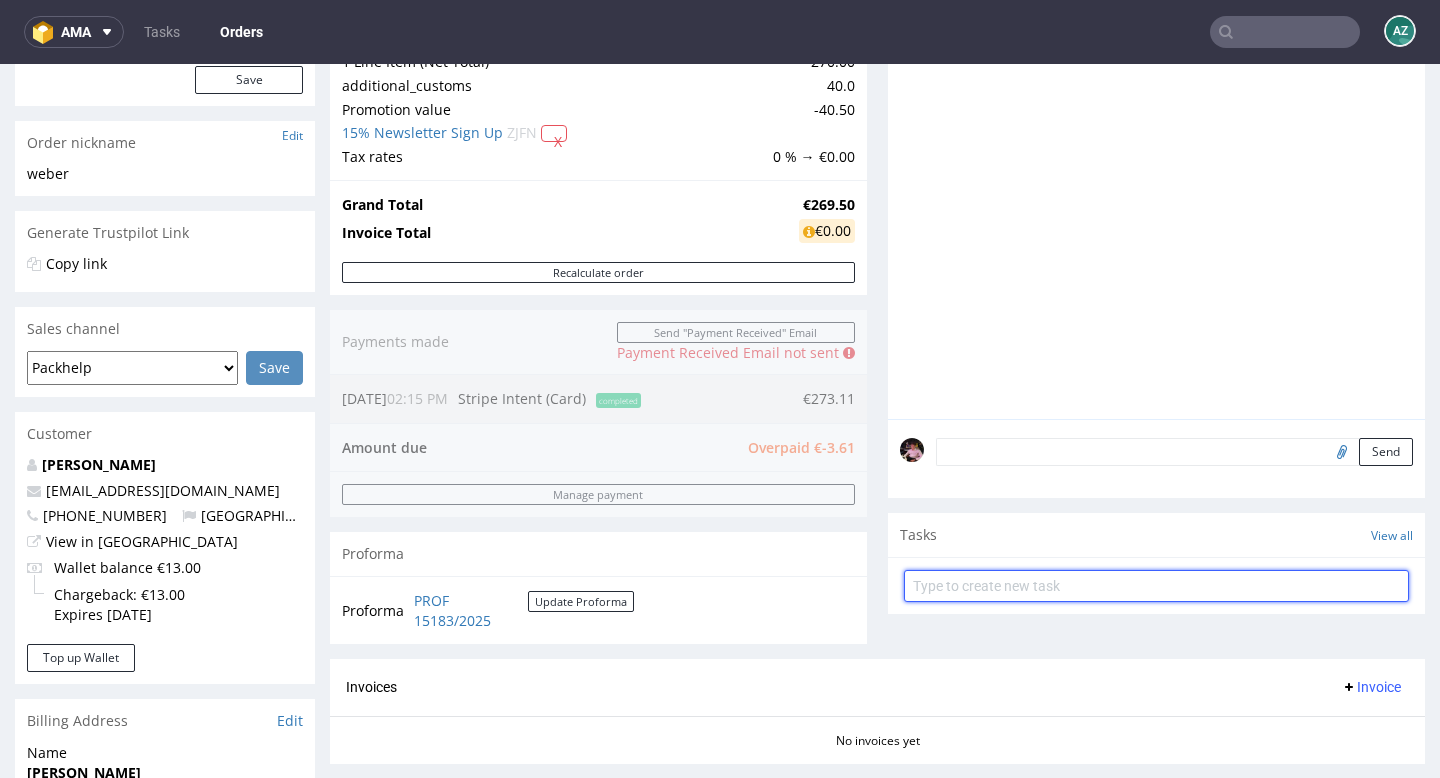 click at bounding box center [1156, 586] 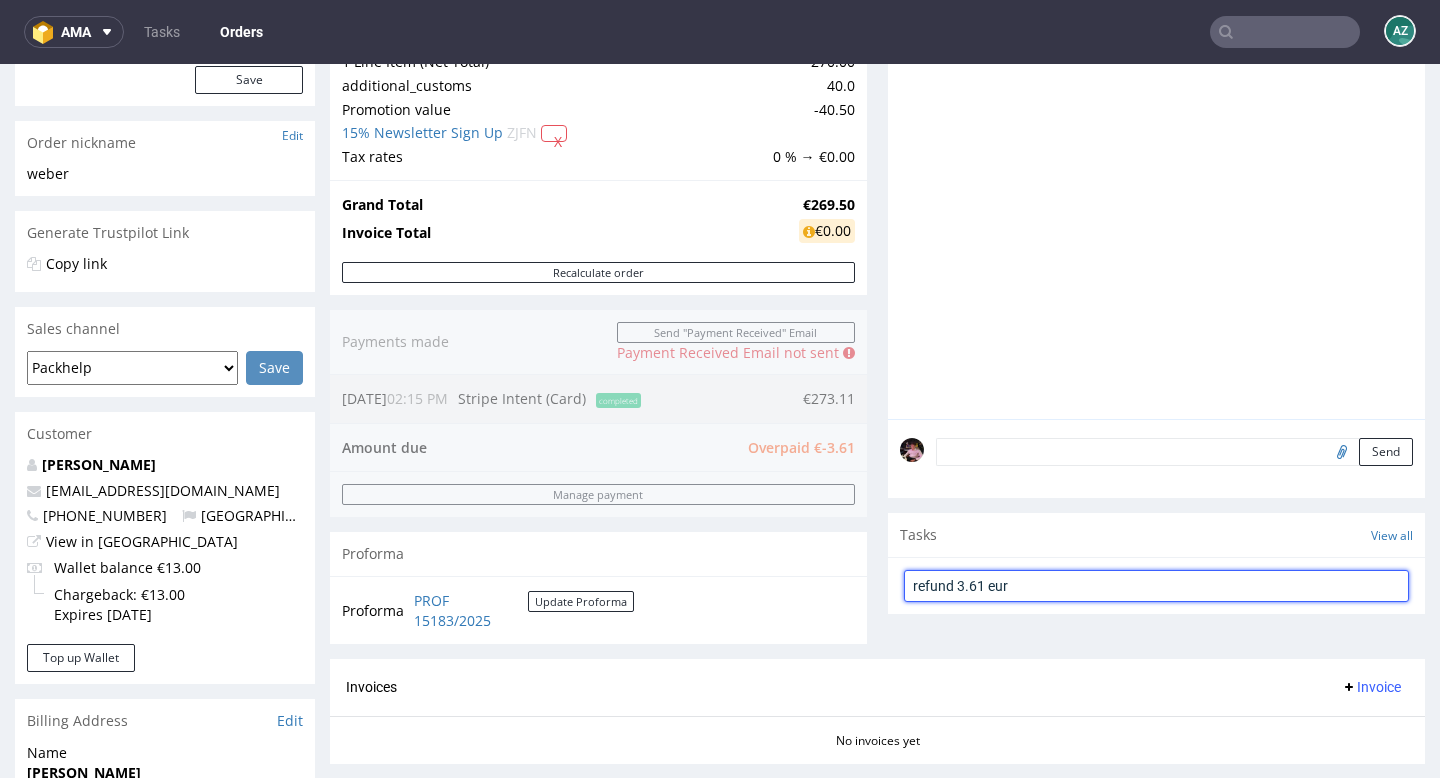 type on "refund 3.61 eur" 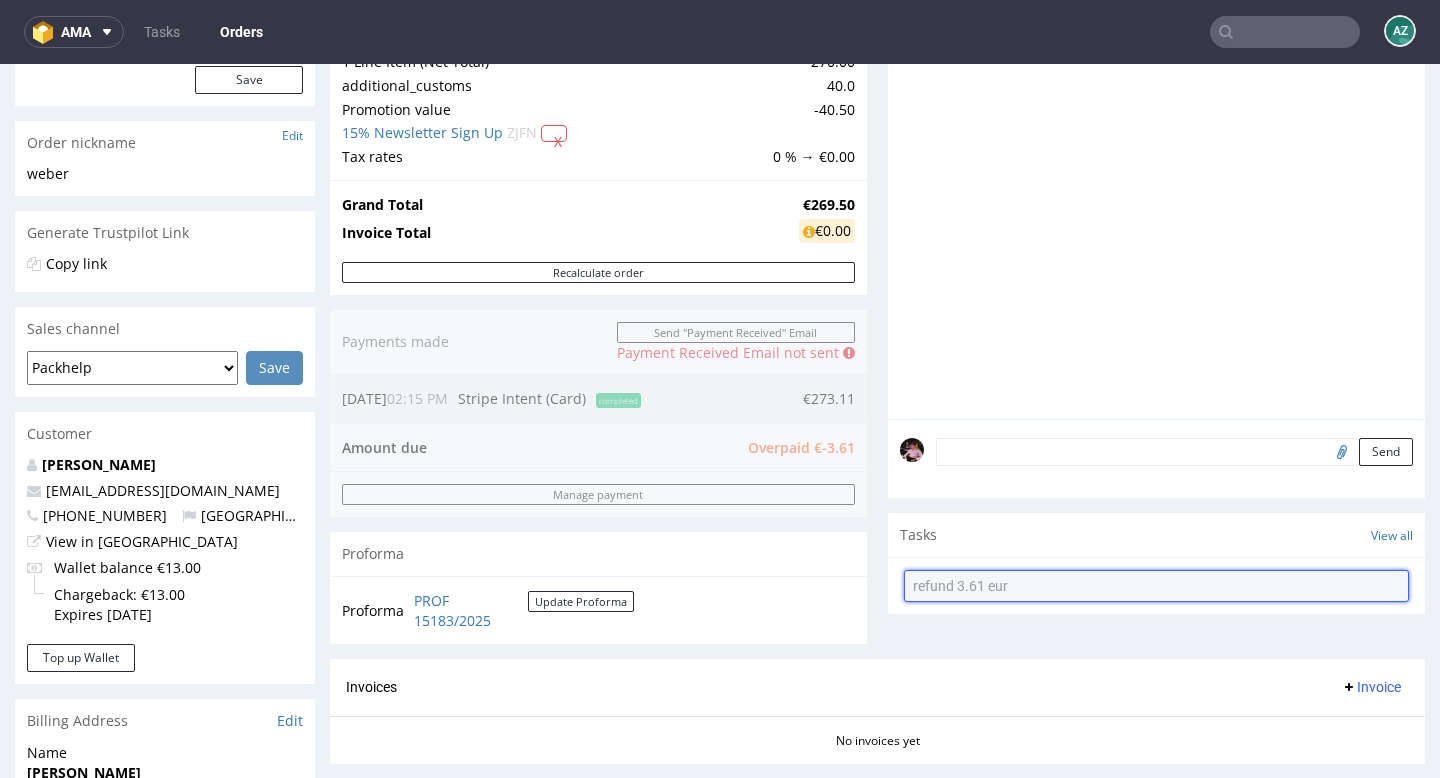 type 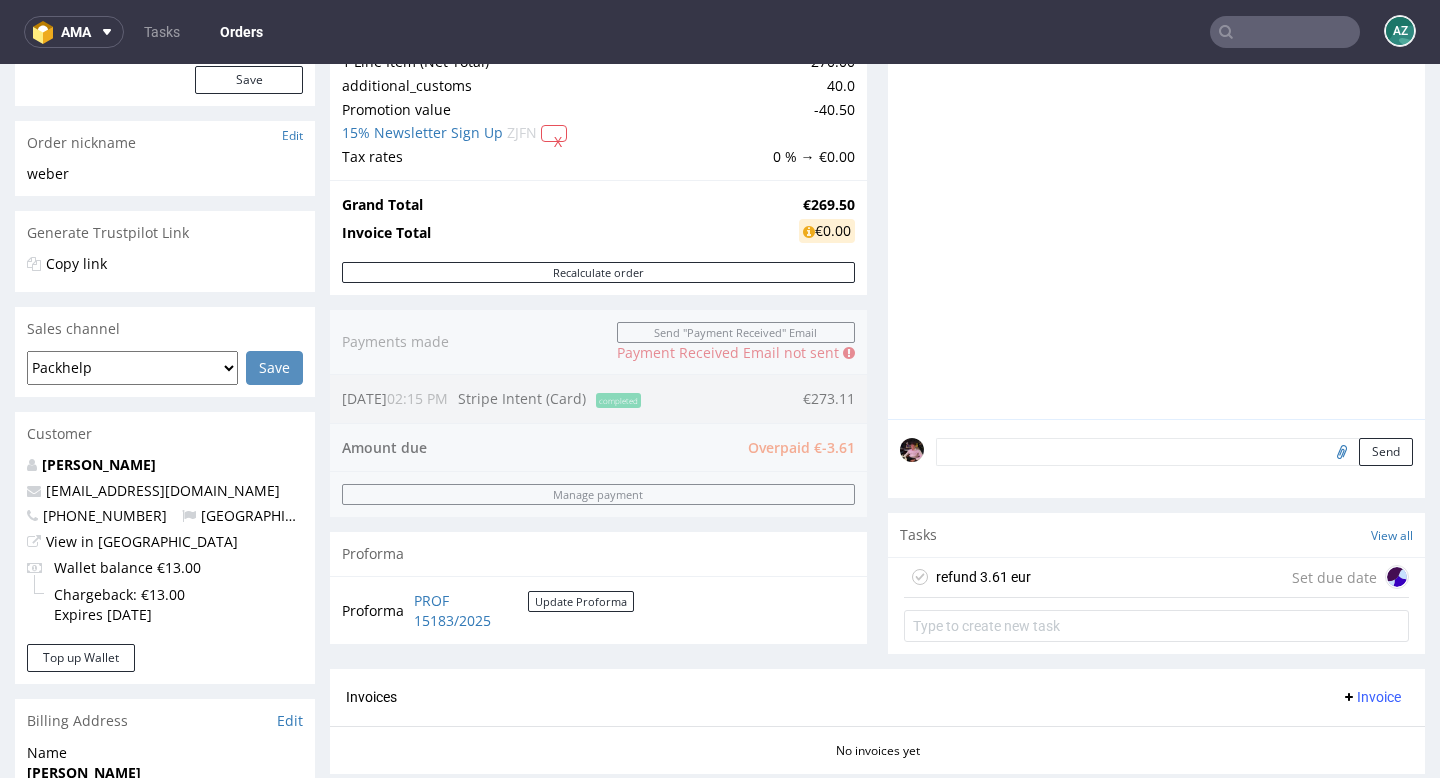 click on "refund 3.61 eur Set due date" at bounding box center [1156, 578] 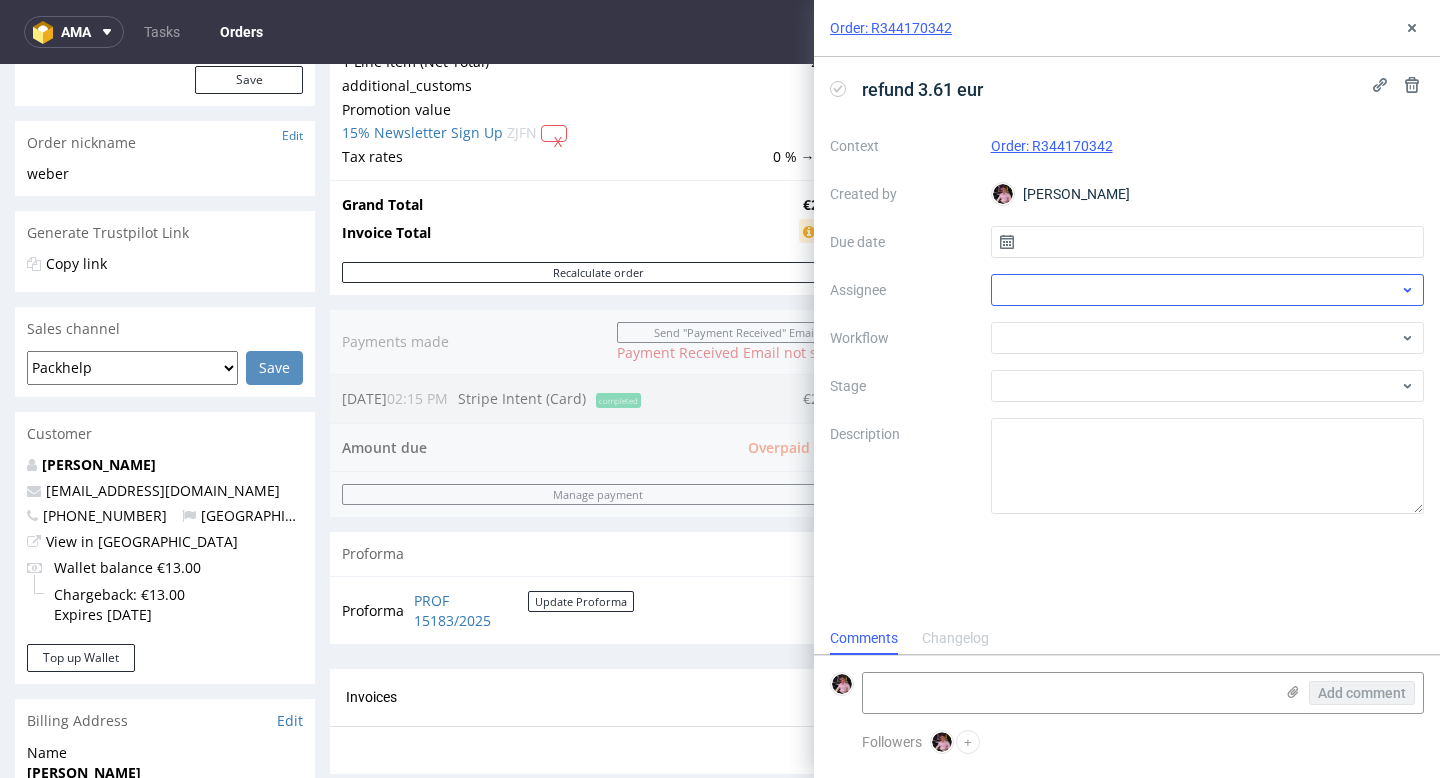 scroll, scrollTop: 16, scrollLeft: 0, axis: vertical 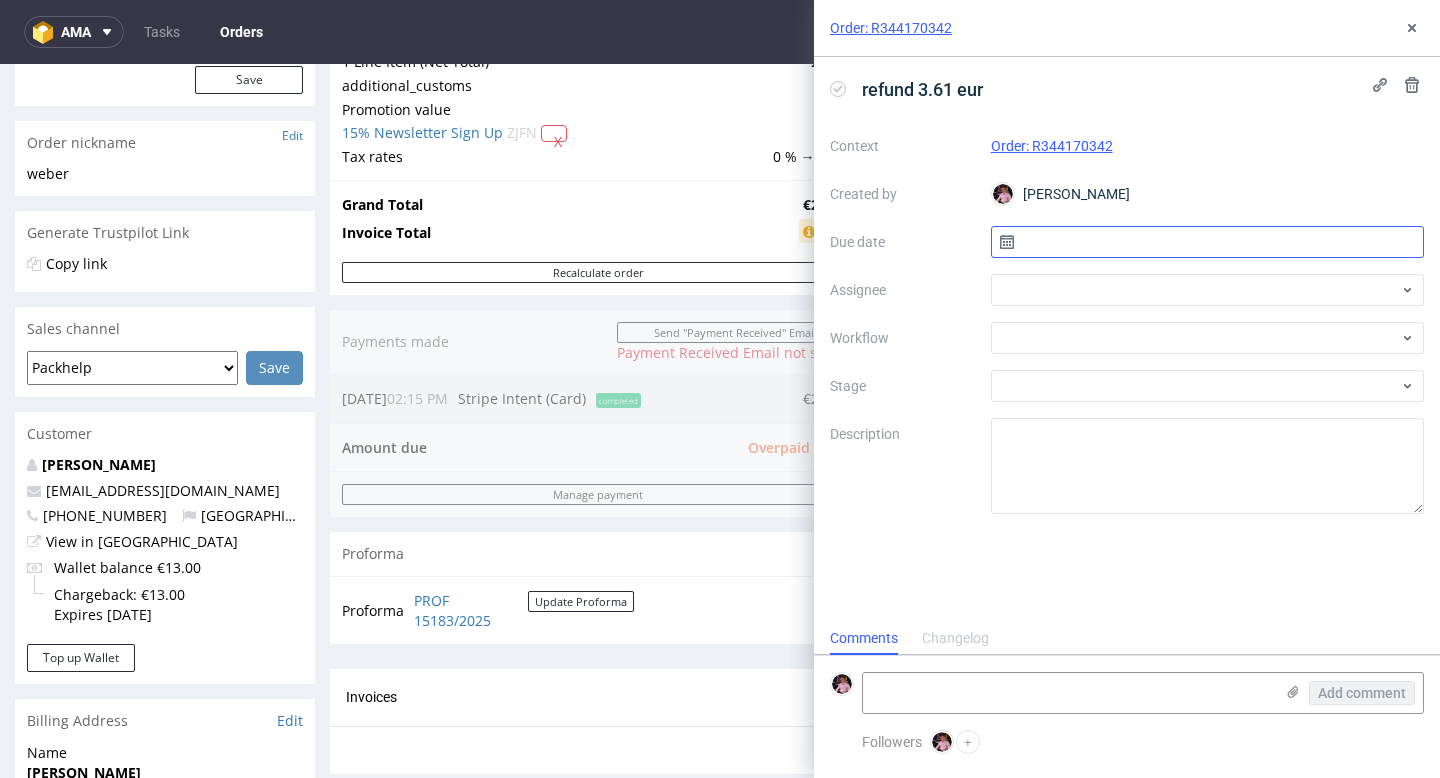 click at bounding box center [1208, 242] 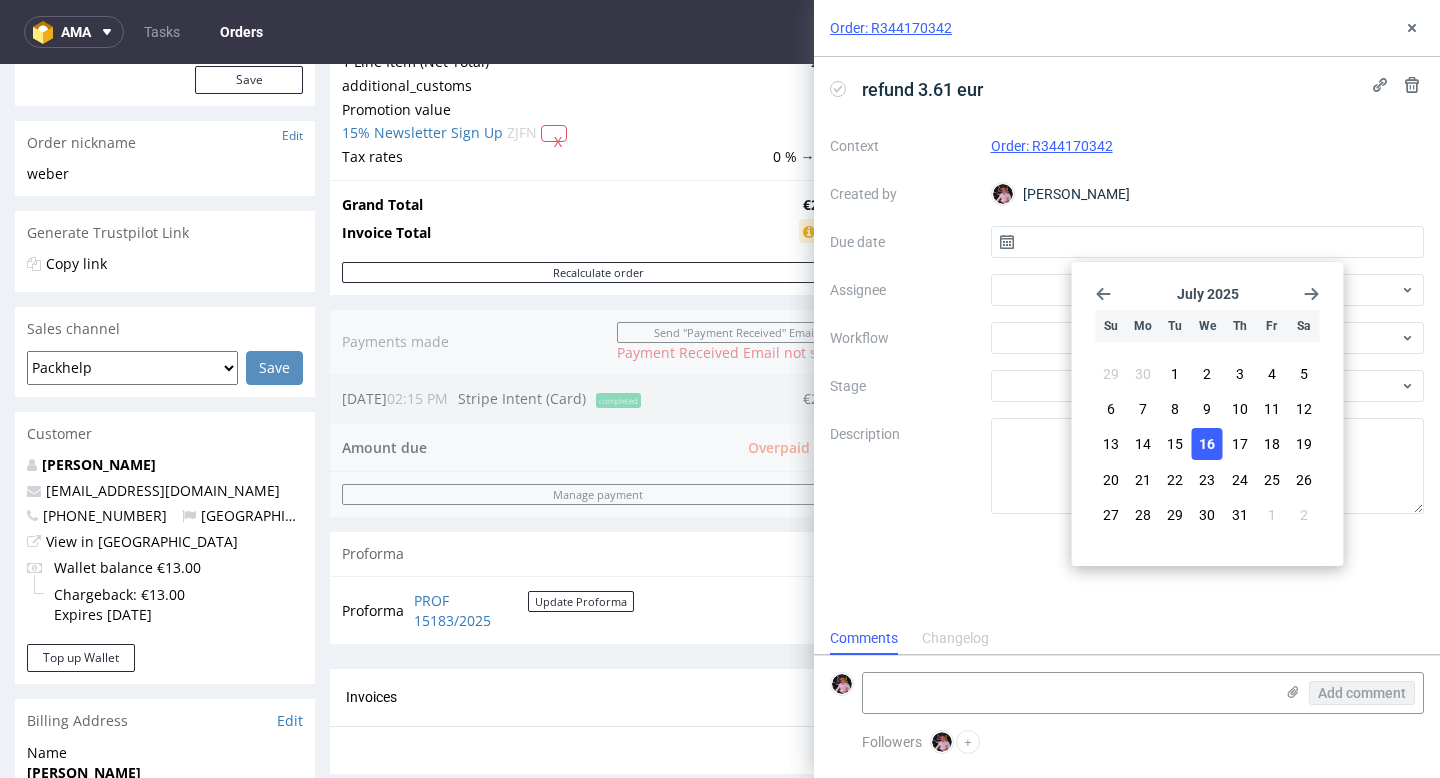 click on "16" at bounding box center (1207, 444) 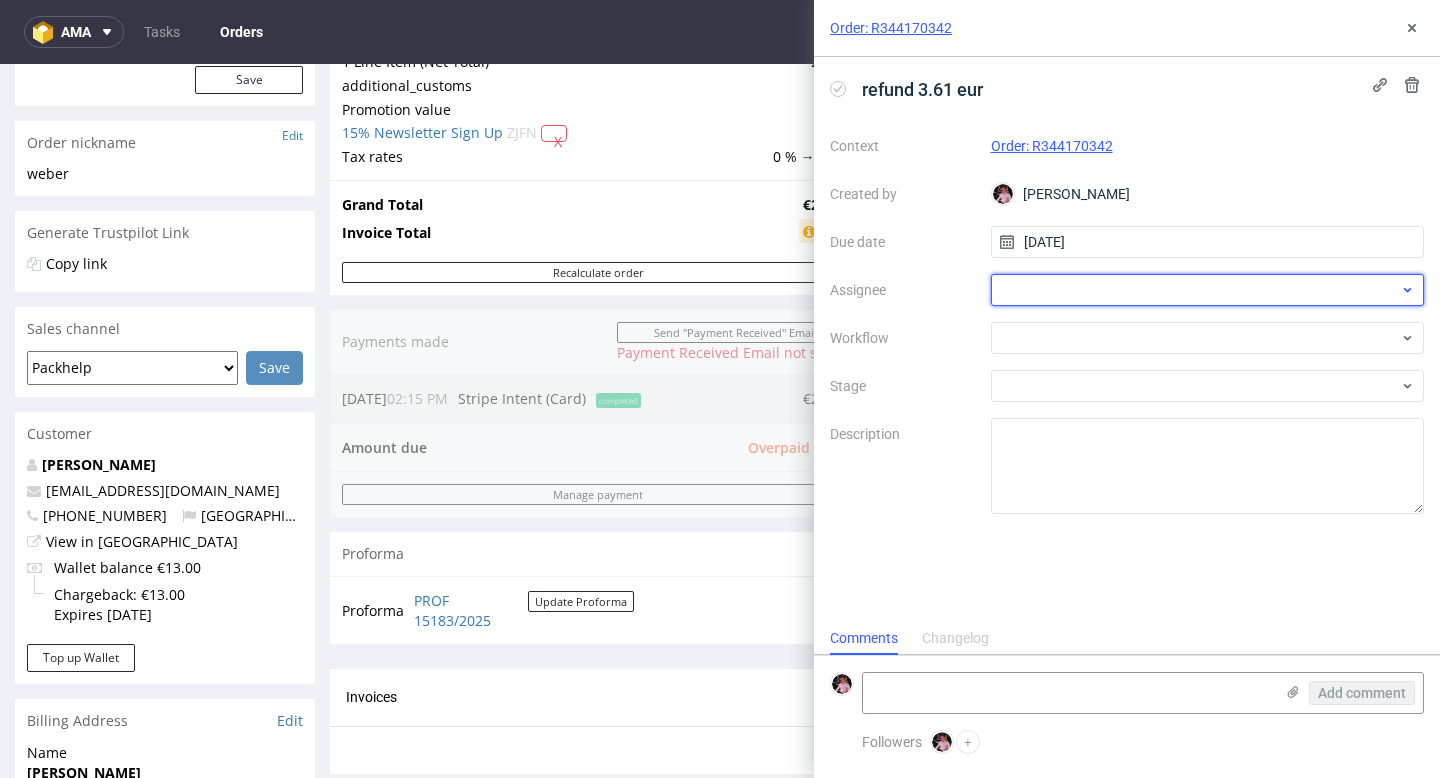 click at bounding box center (1208, 290) 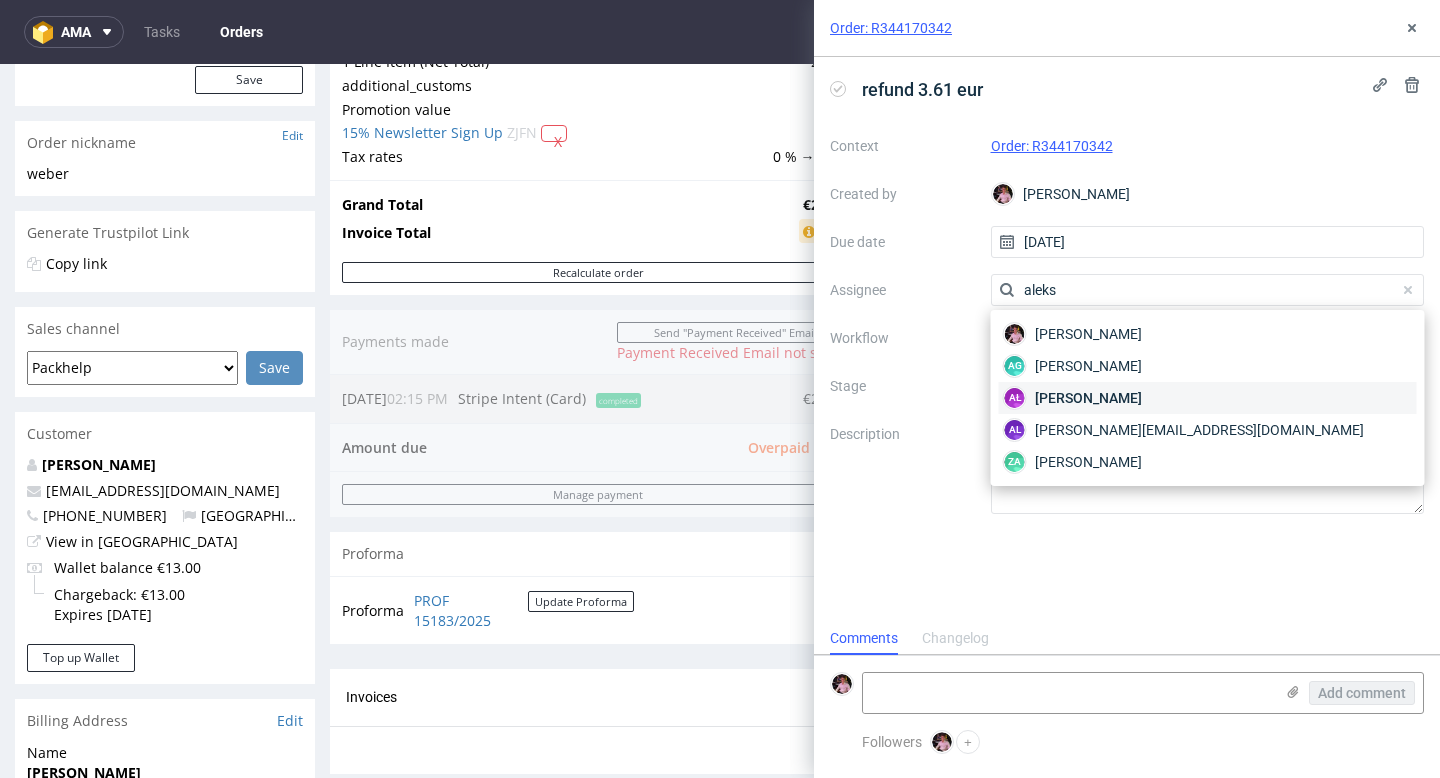 type on "aleks" 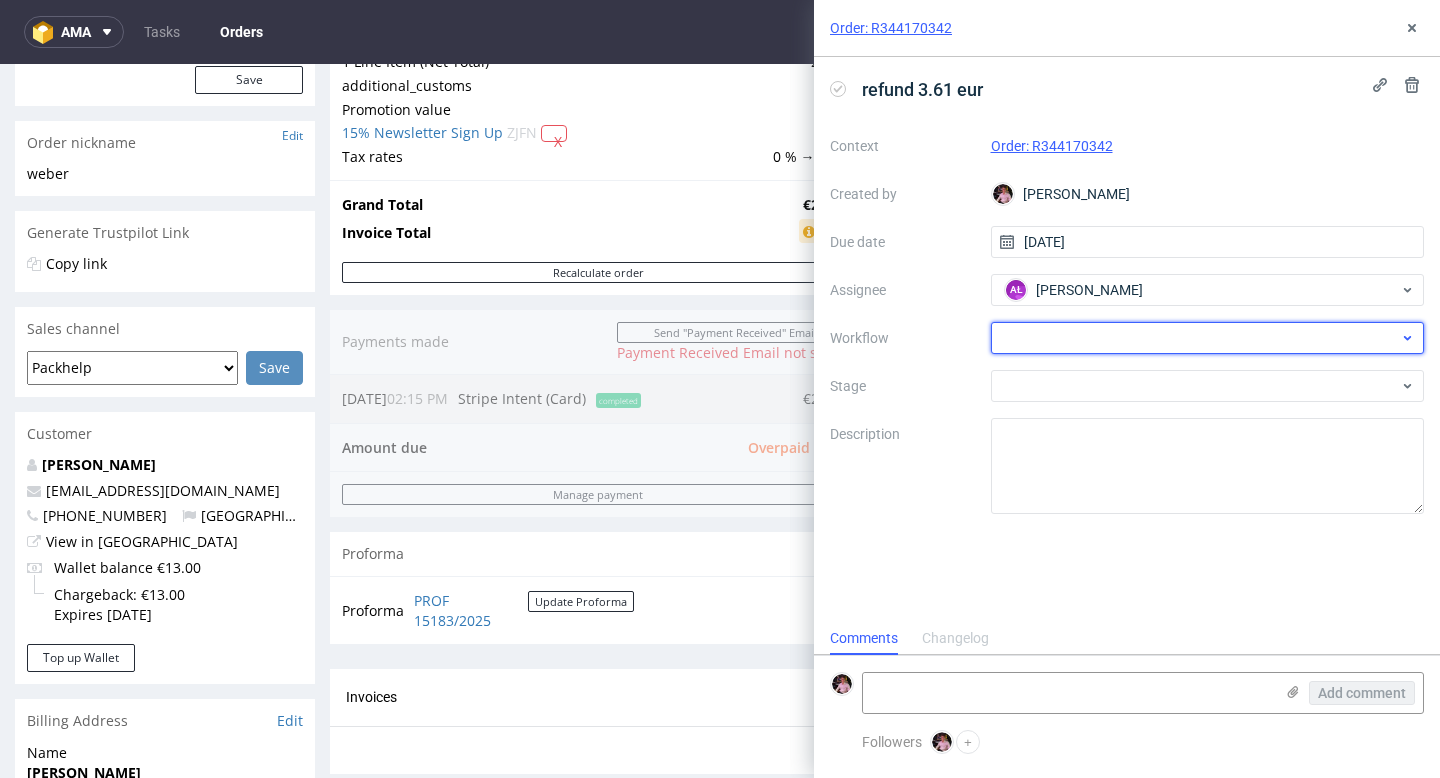click at bounding box center [1208, 338] 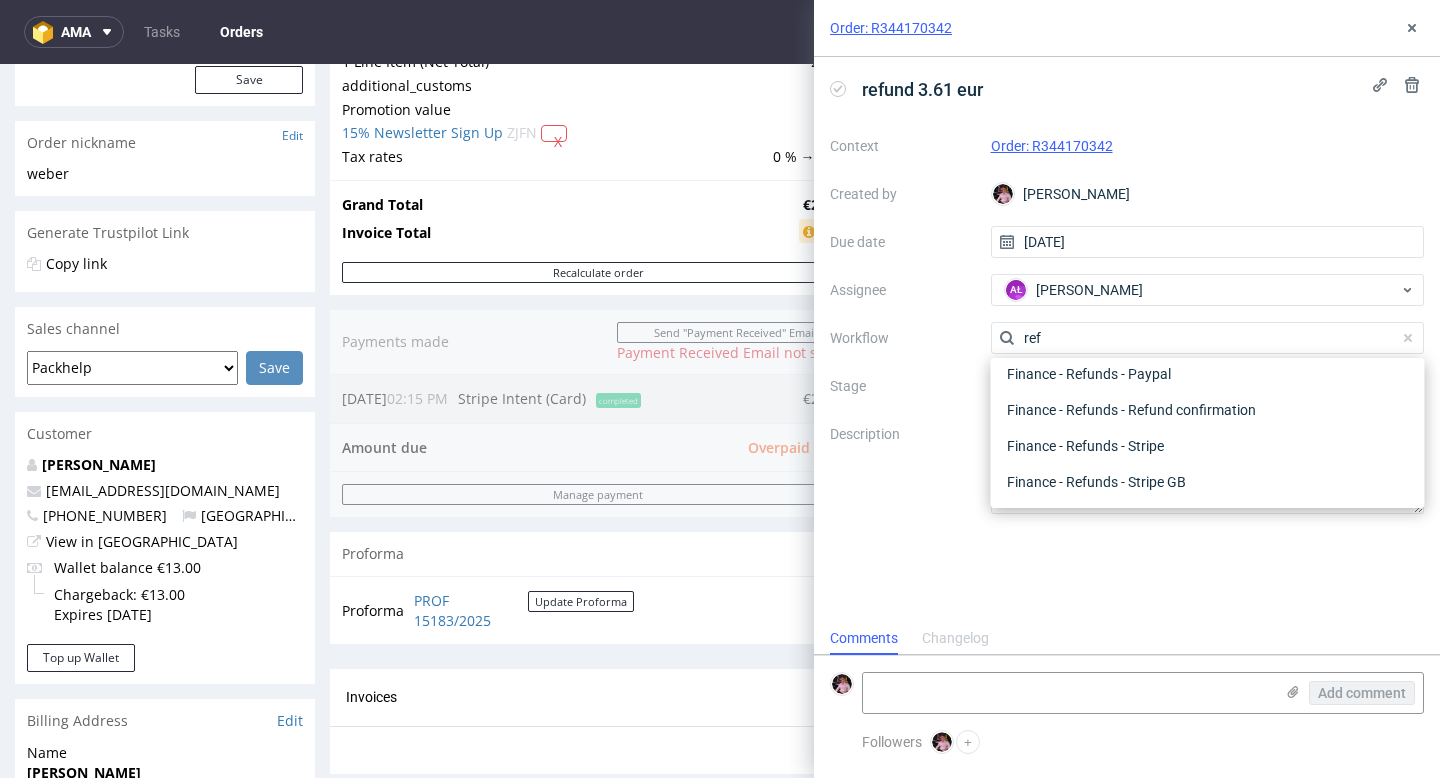 scroll, scrollTop: 108, scrollLeft: 0, axis: vertical 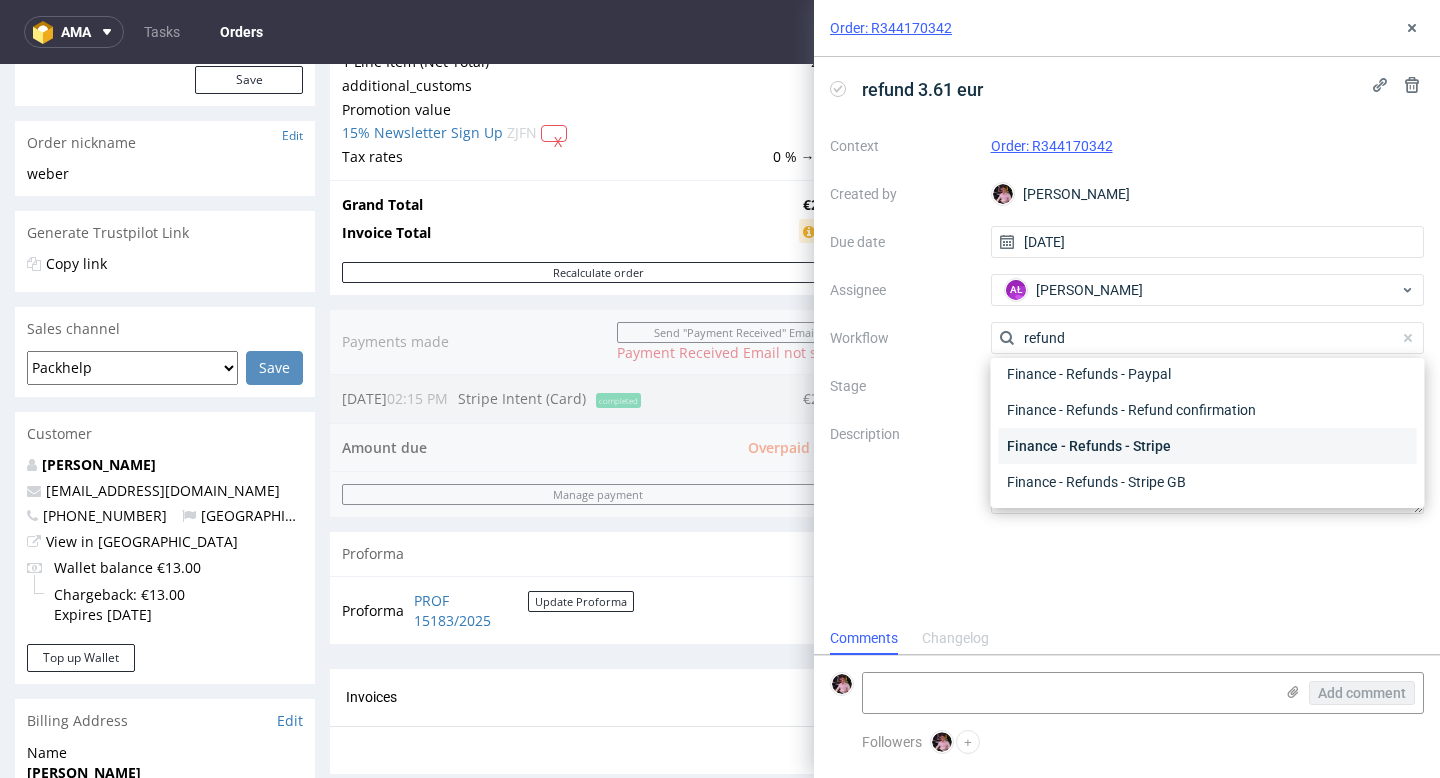 type on "refund" 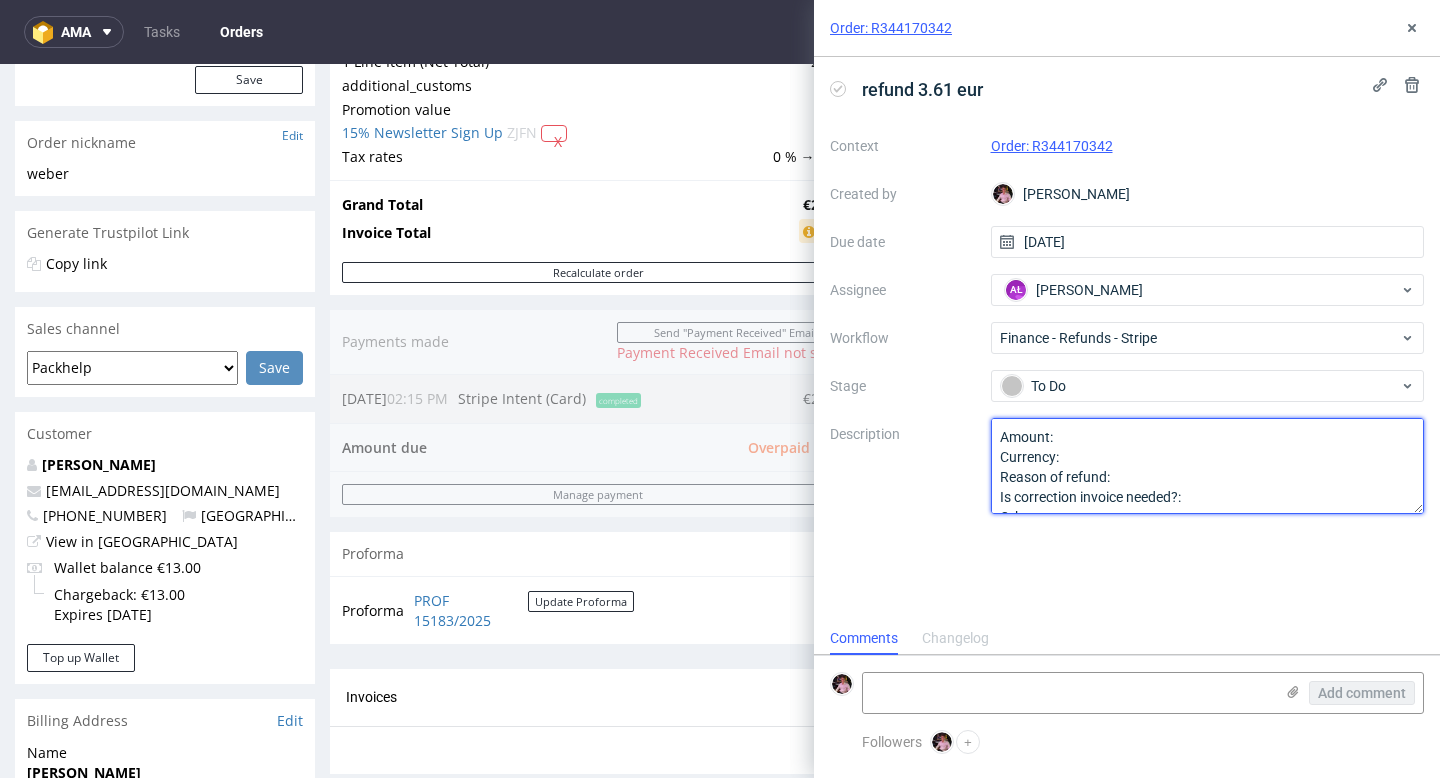 click on "Amount:
Currency:
Reason of refund:
Is correction invoice needed?:
Other:" at bounding box center (1208, 466) 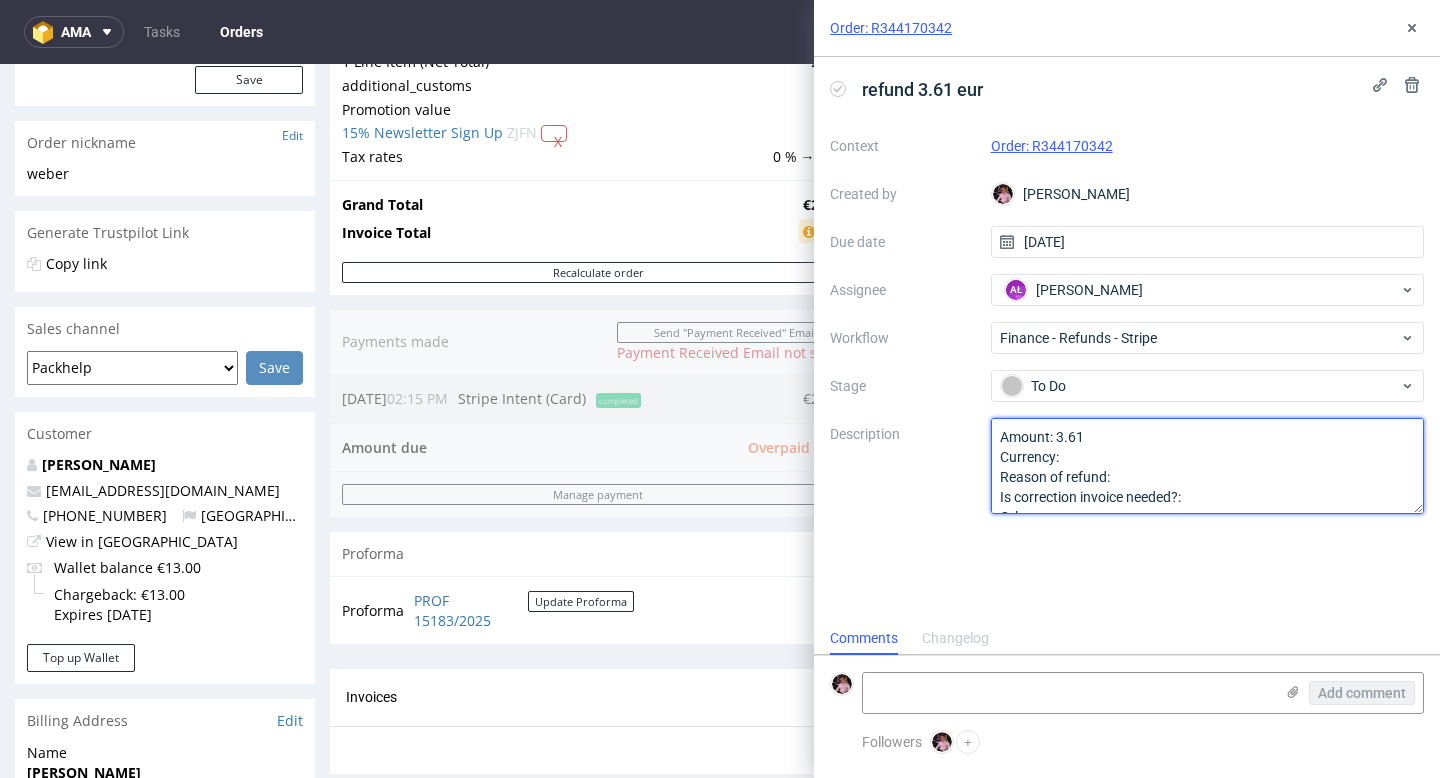 click on "Amount:
Currency:
Reason of refund:
Is correction invoice needed?:
Other:" at bounding box center (1208, 466) 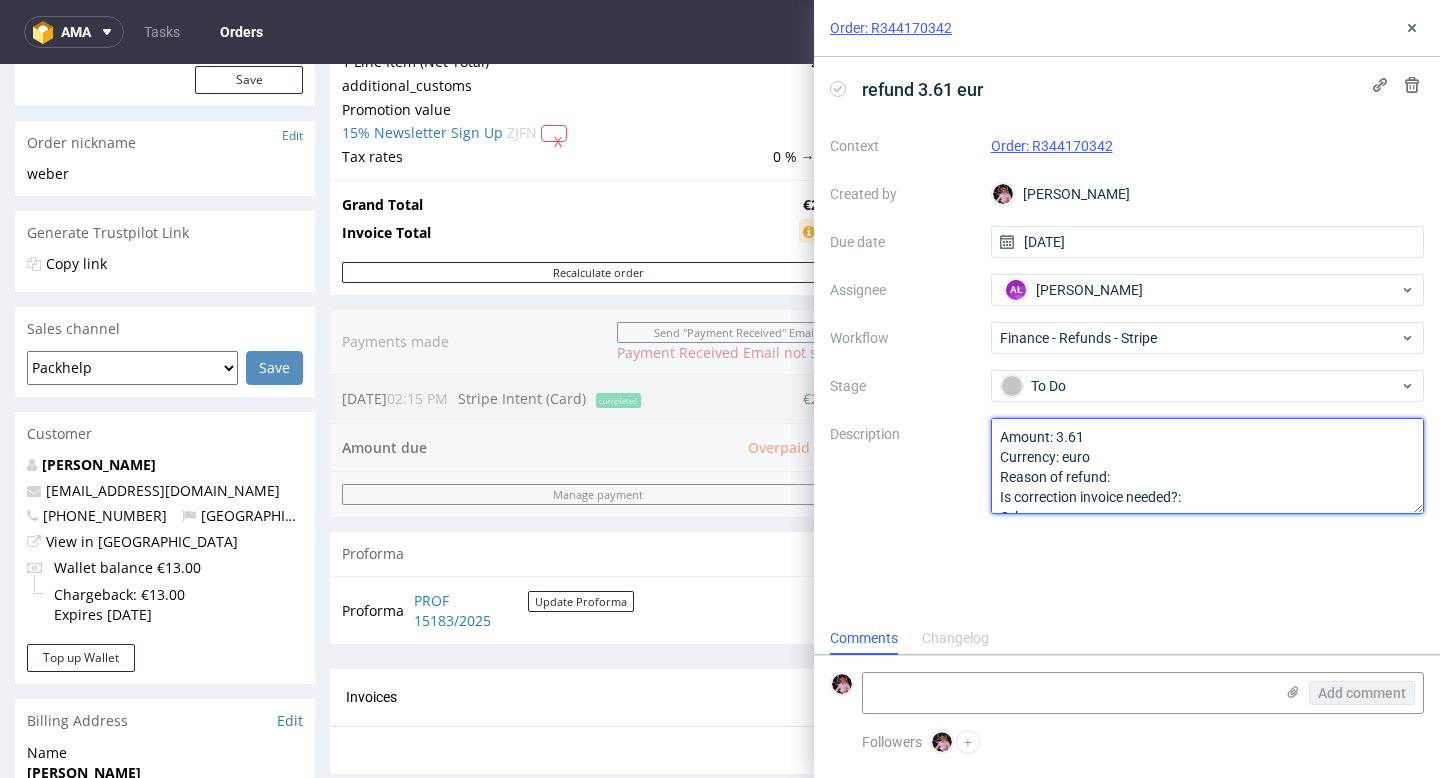 click on "Amount:
Currency:
Reason of refund:
Is correction invoice needed?:
Other:" at bounding box center (1208, 466) 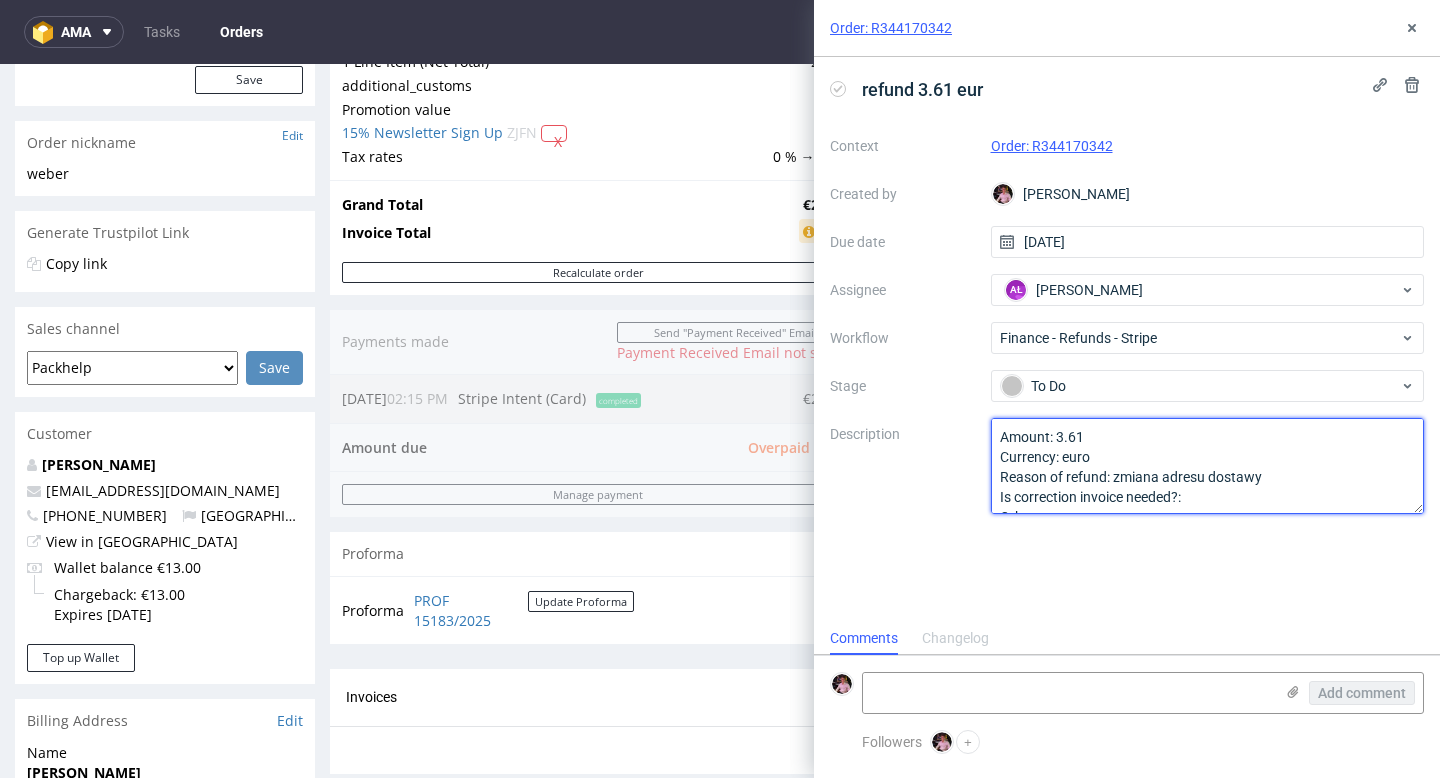 scroll, scrollTop: 22, scrollLeft: 0, axis: vertical 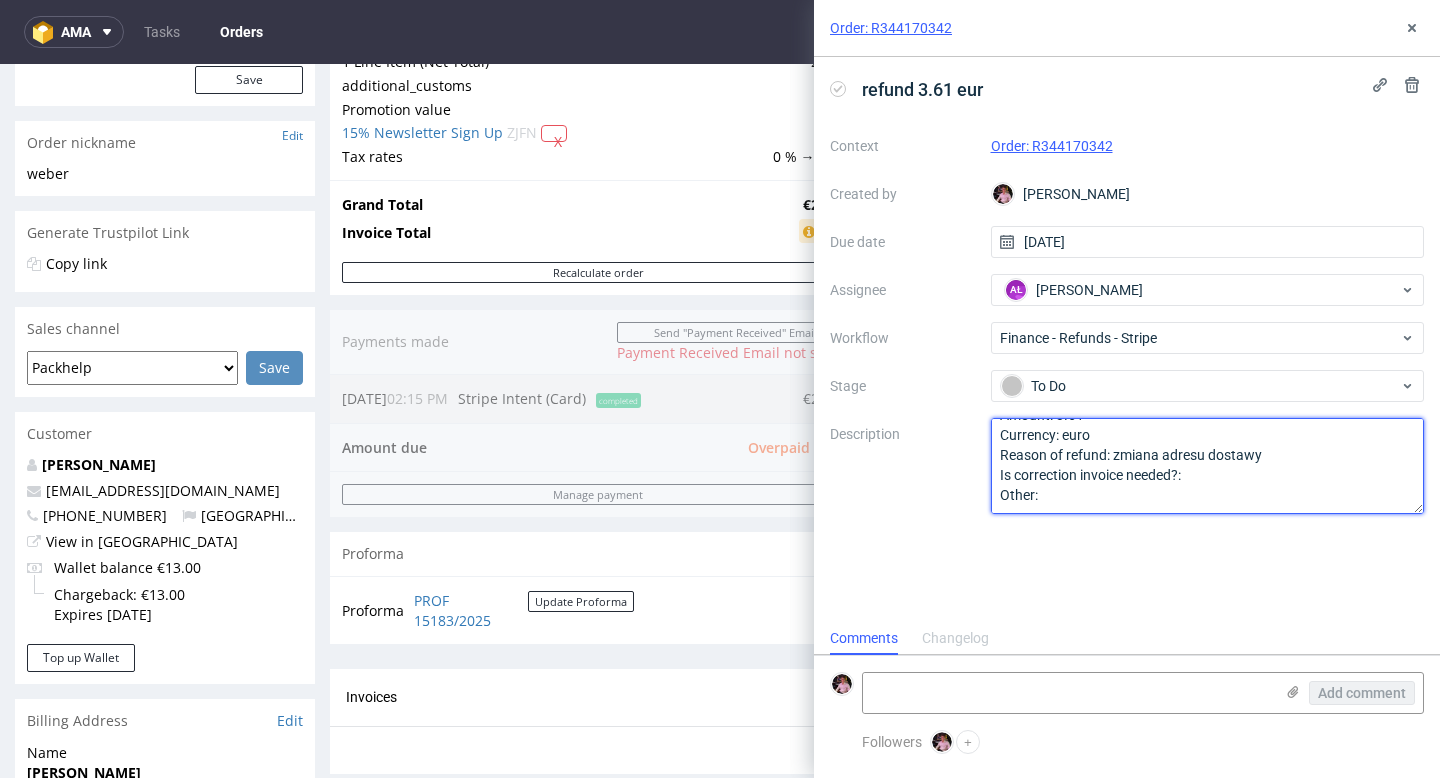click on "Amount:
Currency:
Reason of refund:
Is correction invoice needed?:
Other:" at bounding box center (1208, 466) 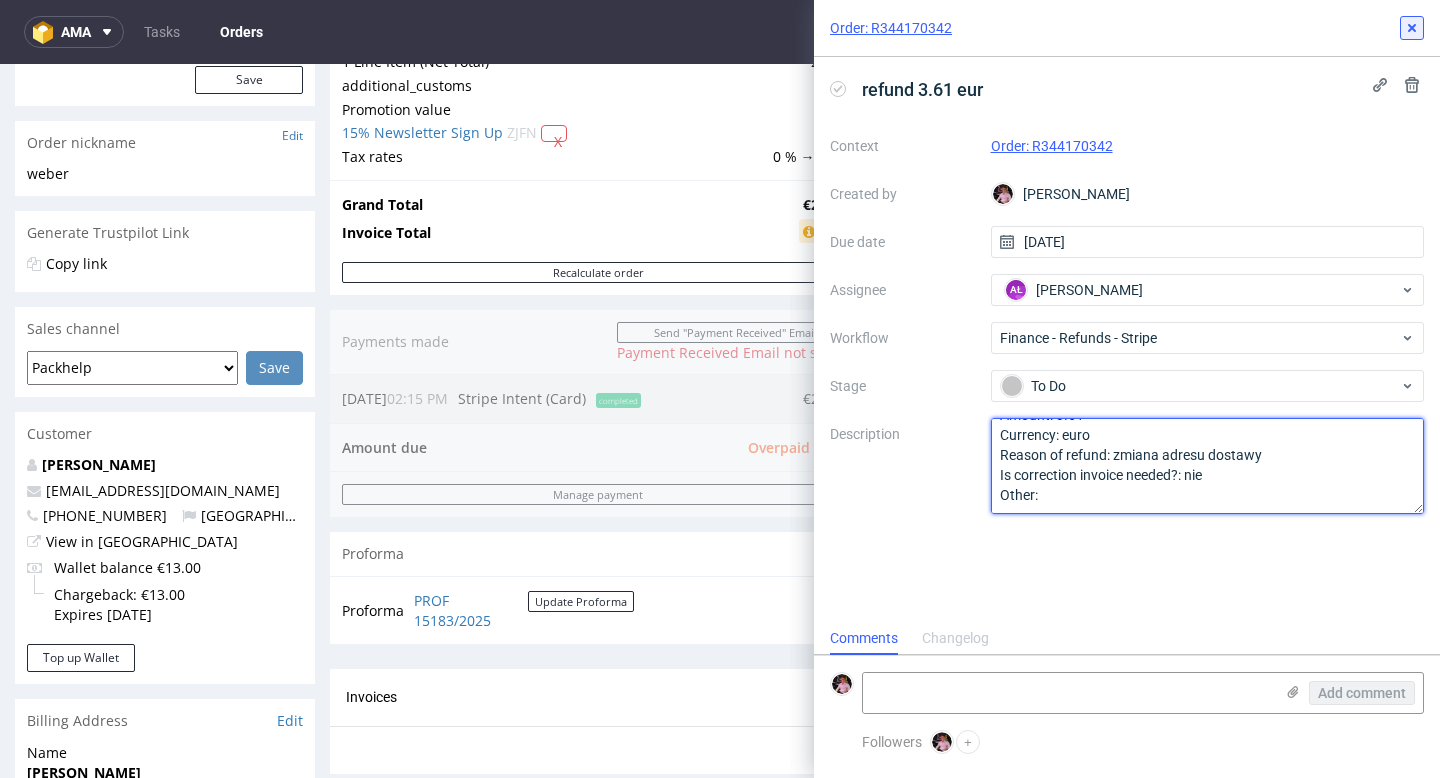 type on "Amount: 3.61
Currency: euro
Reason of refund: zmiana adresu dostawy
Is correction invoice needed?: nie
Other:" 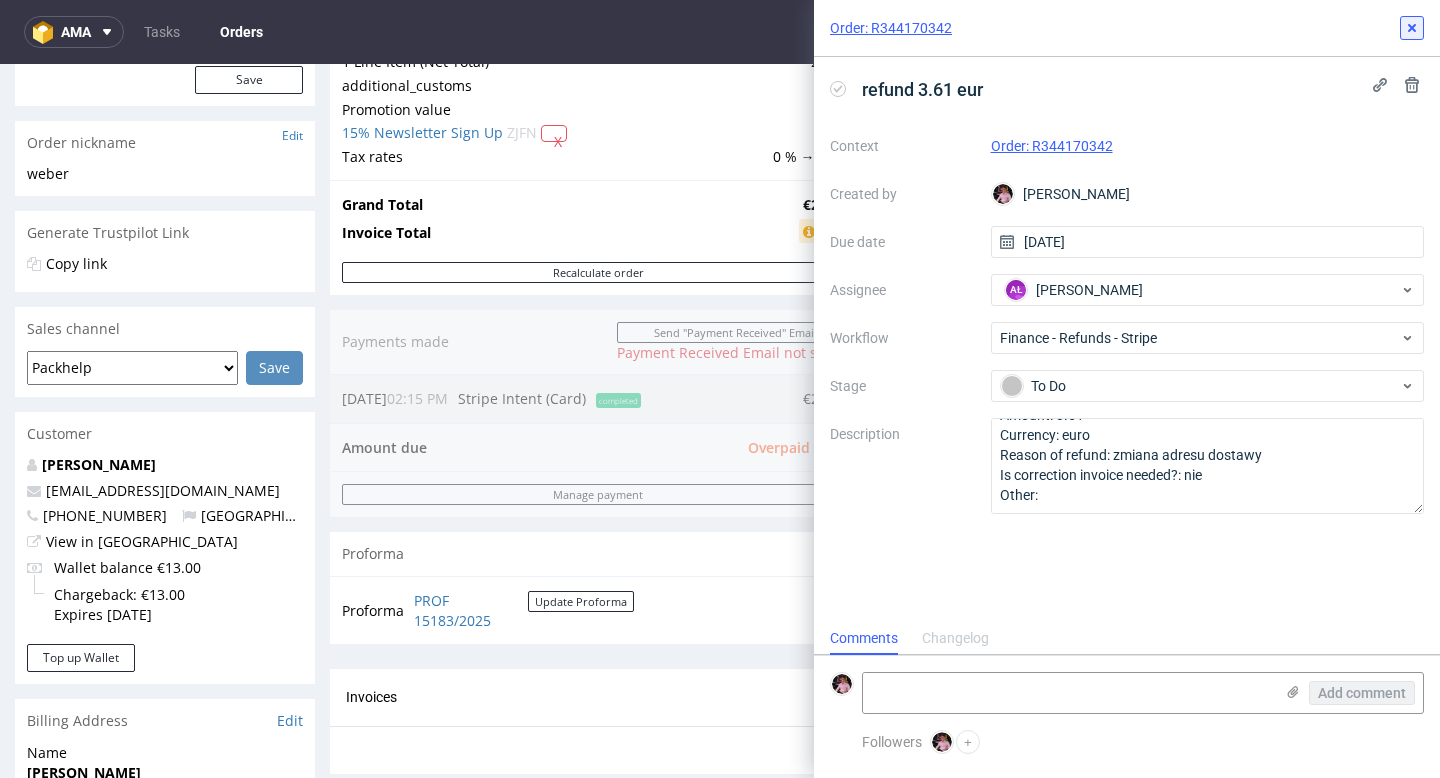 click 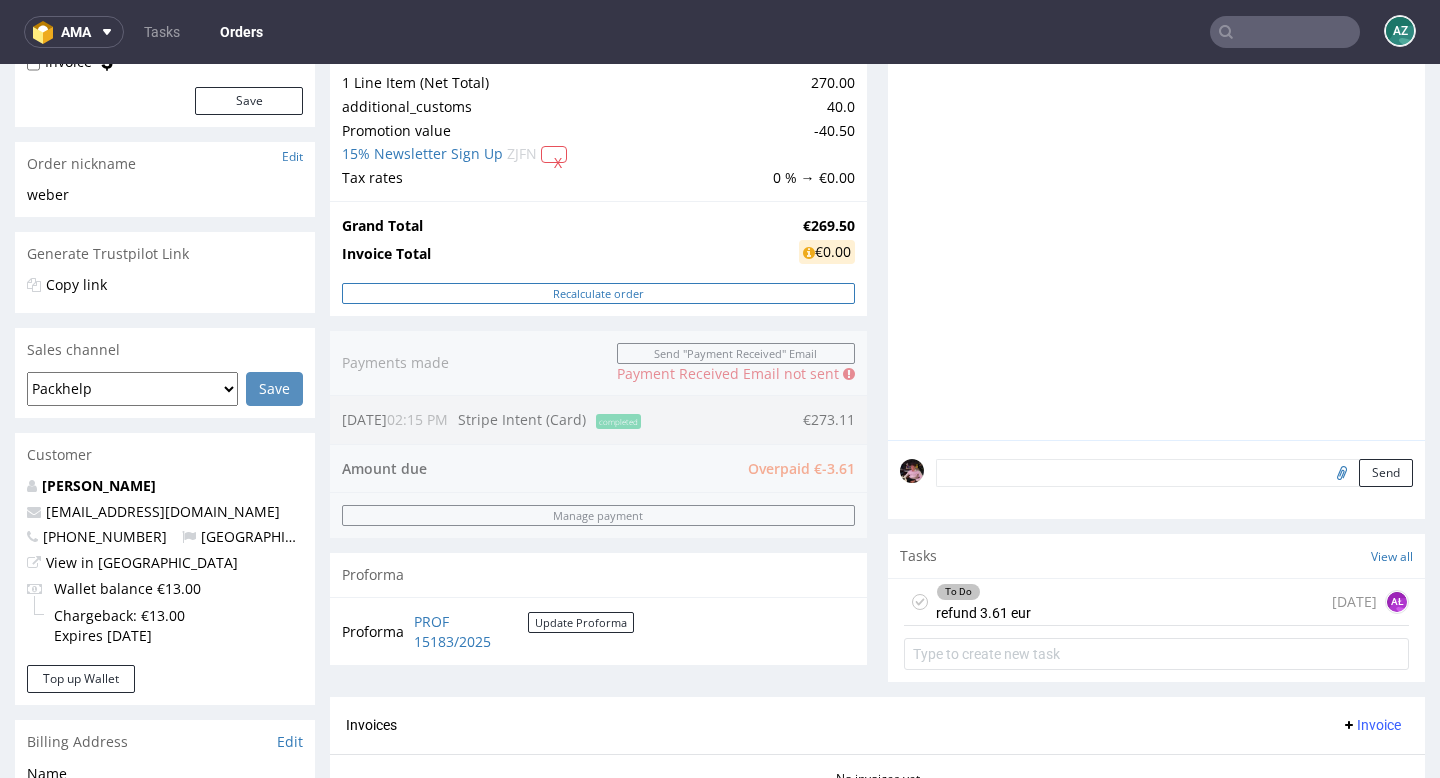 scroll, scrollTop: 0, scrollLeft: 0, axis: both 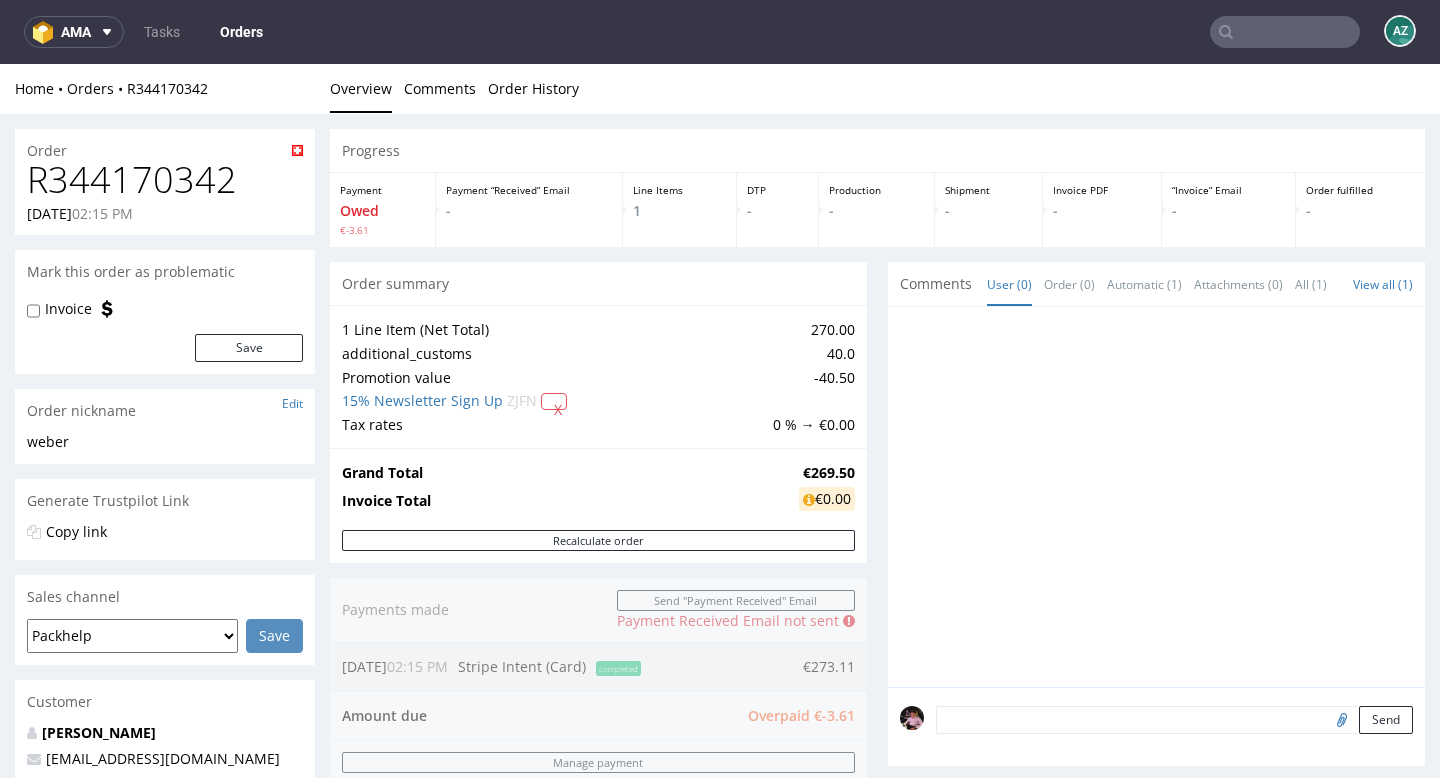 click on "R344170342" at bounding box center [165, 180] 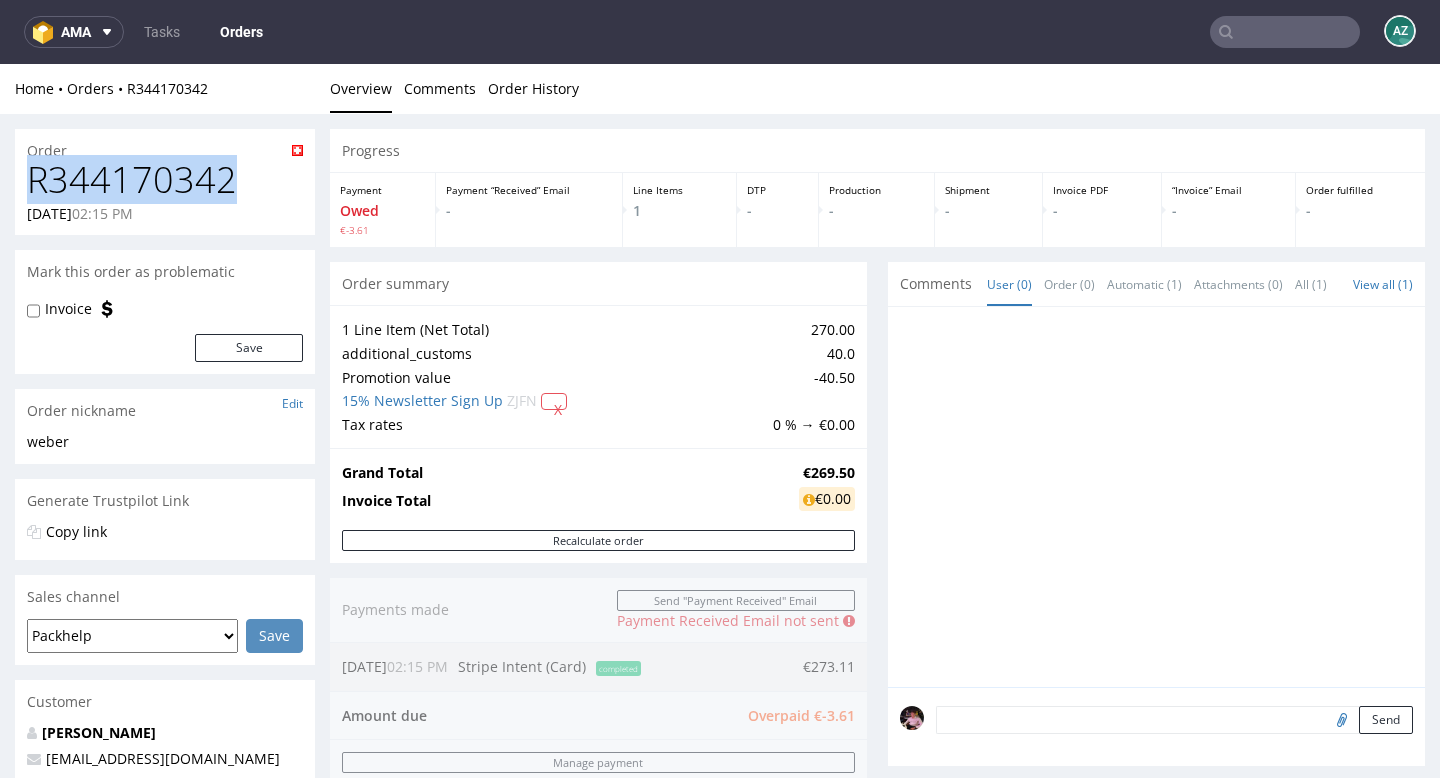 click on "R344170342" at bounding box center (165, 180) 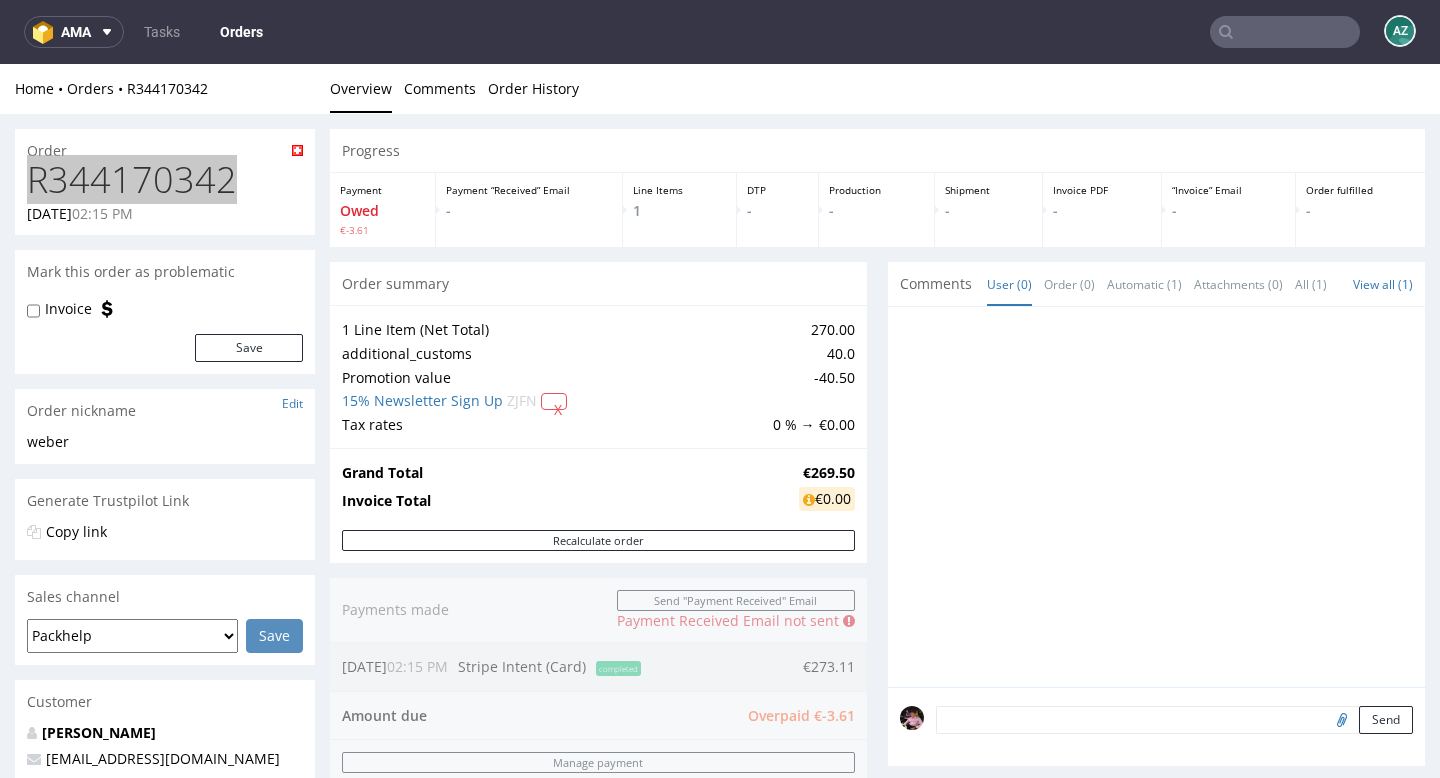 click at bounding box center (1285, 32) 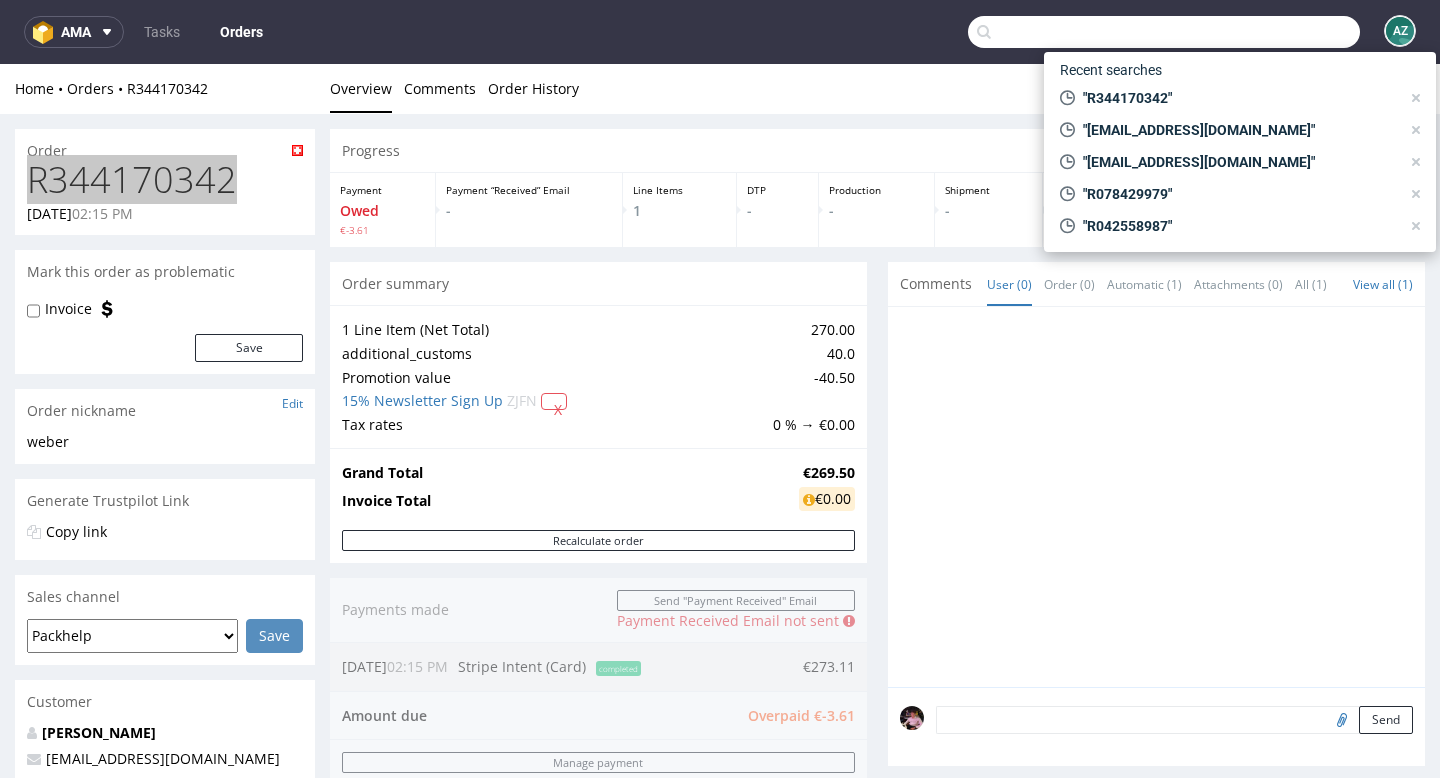 paste on "R694751877" 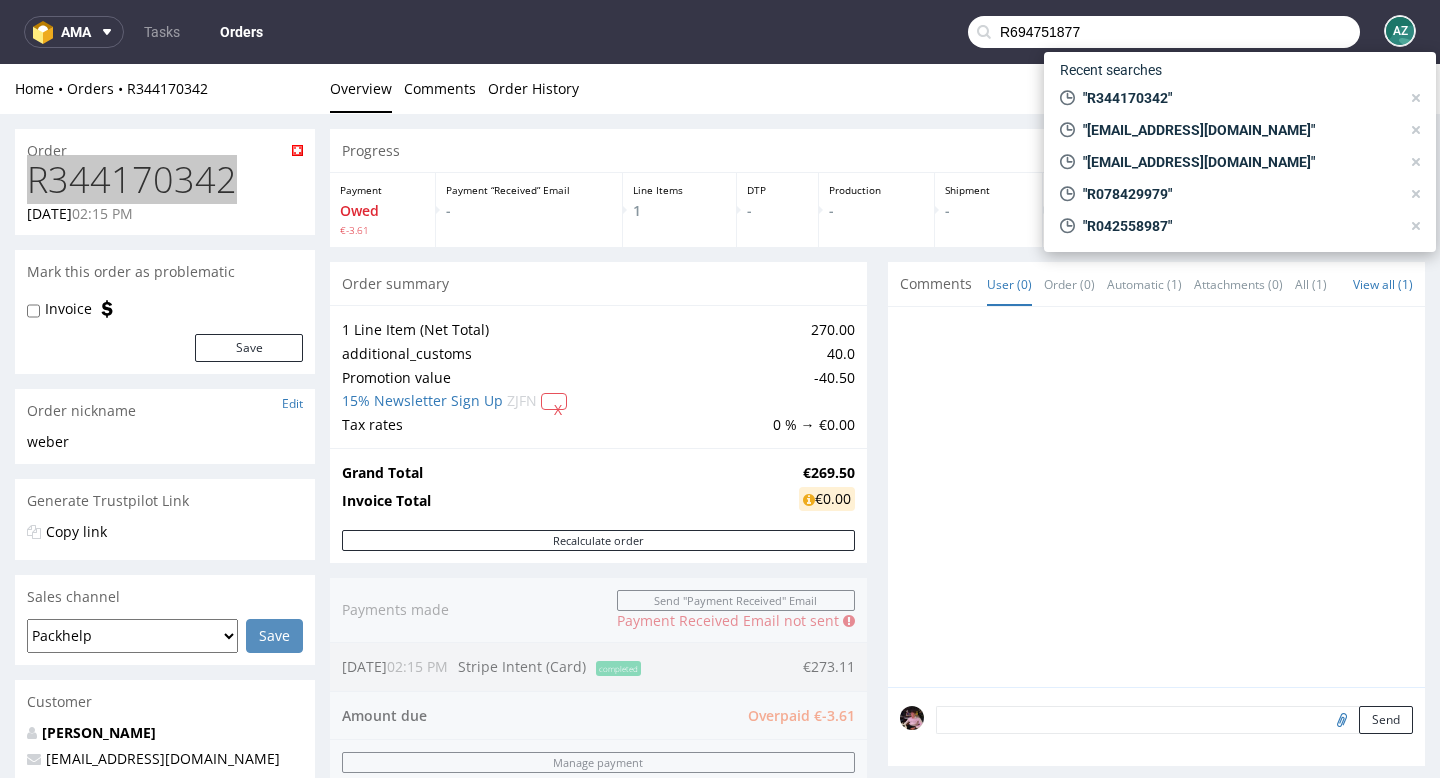 type on "R694751877" 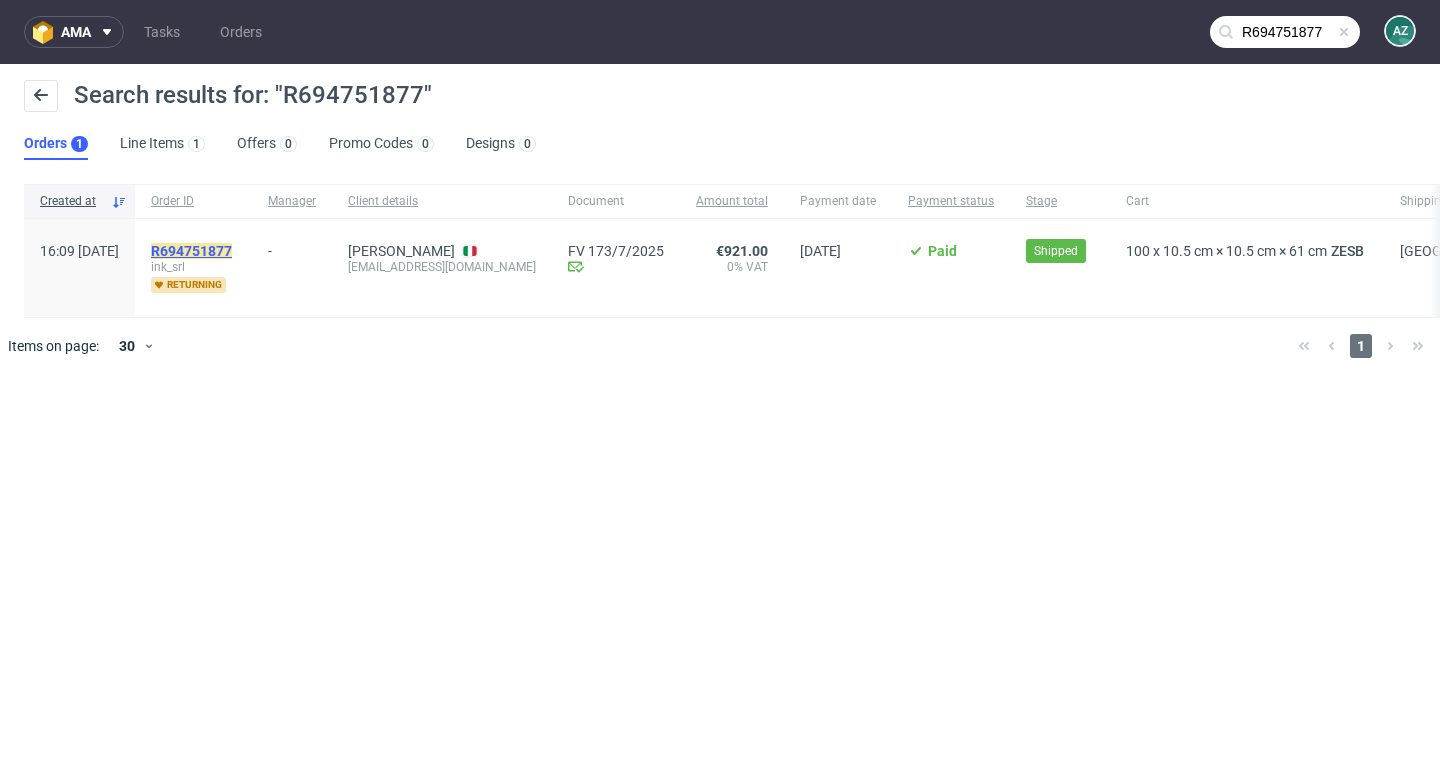 click on "R694751877" 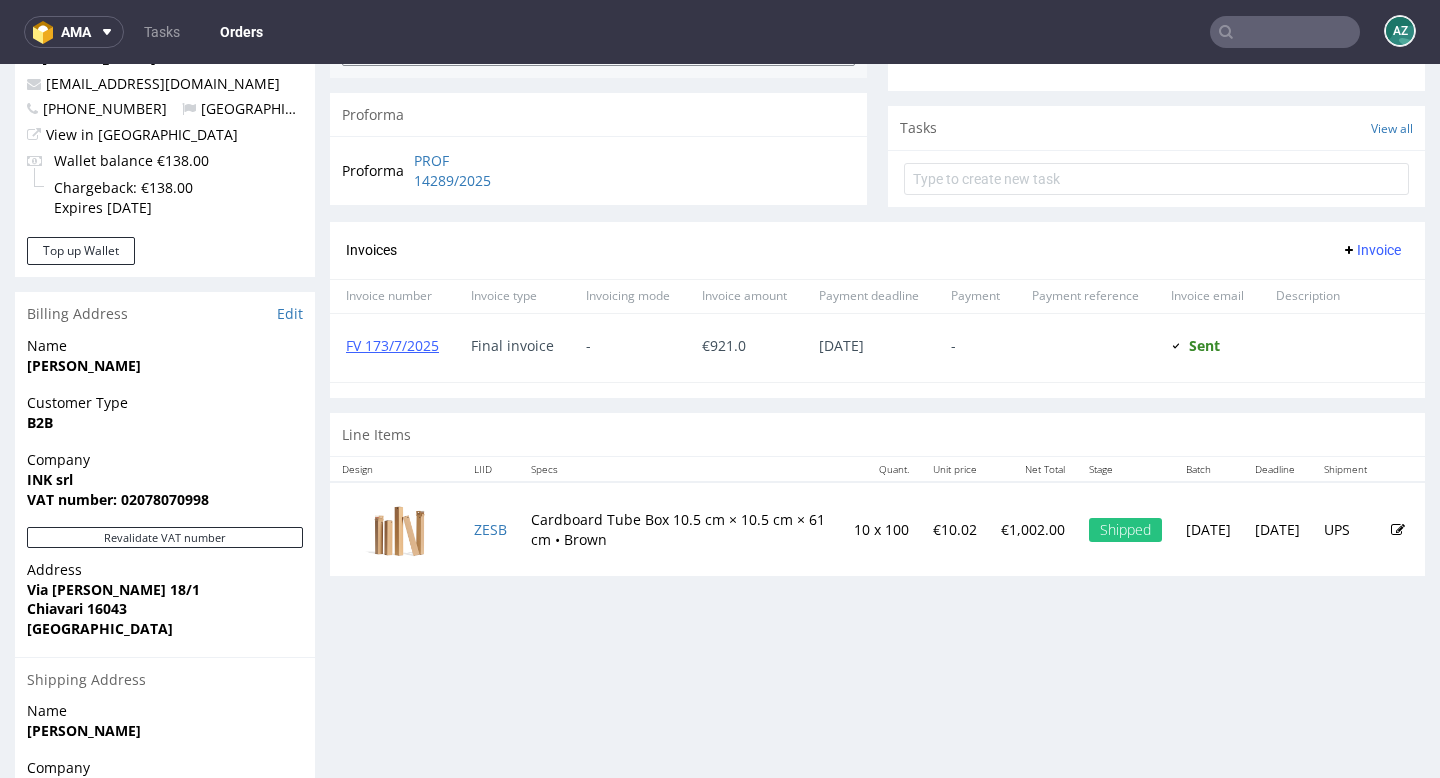 scroll, scrollTop: 691, scrollLeft: 0, axis: vertical 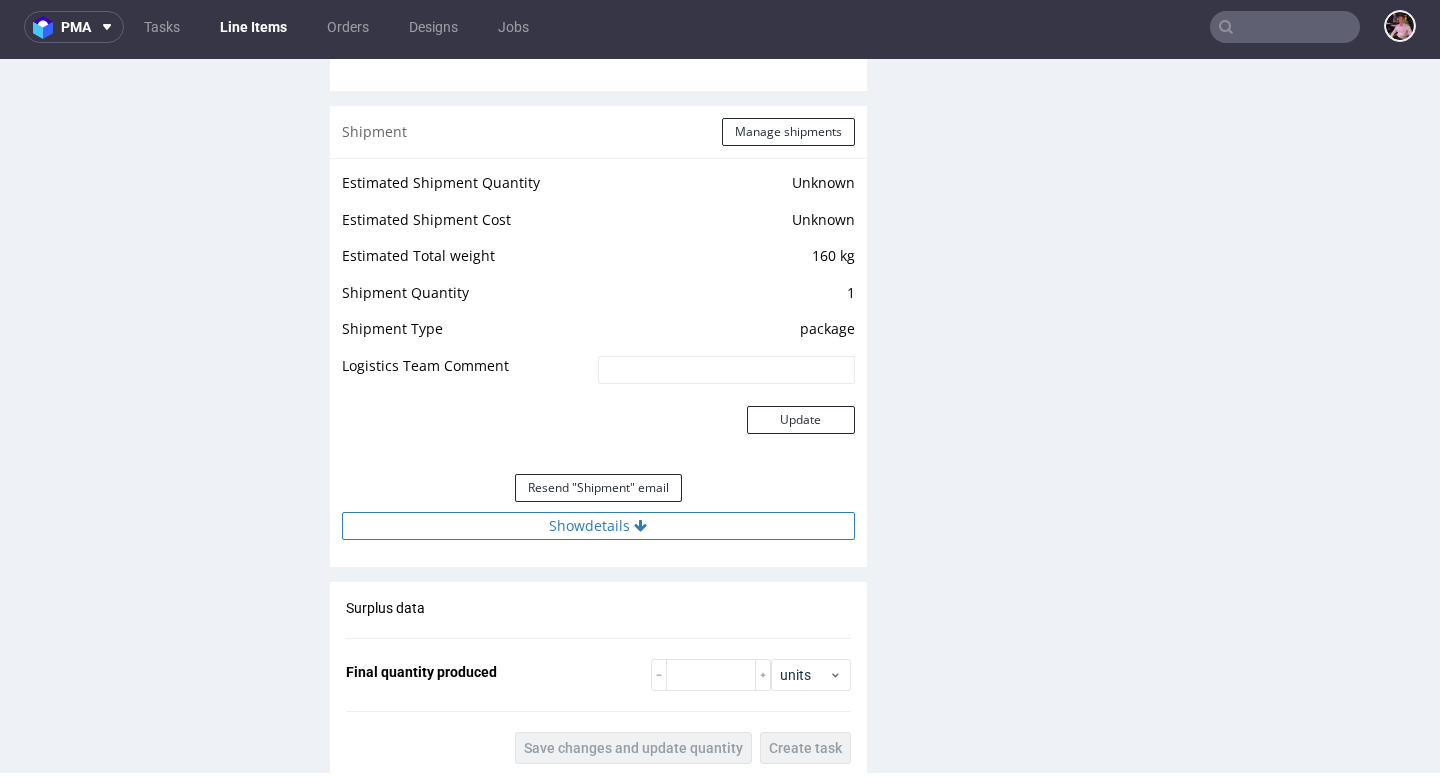 click on "Show  details" at bounding box center (598, 526) 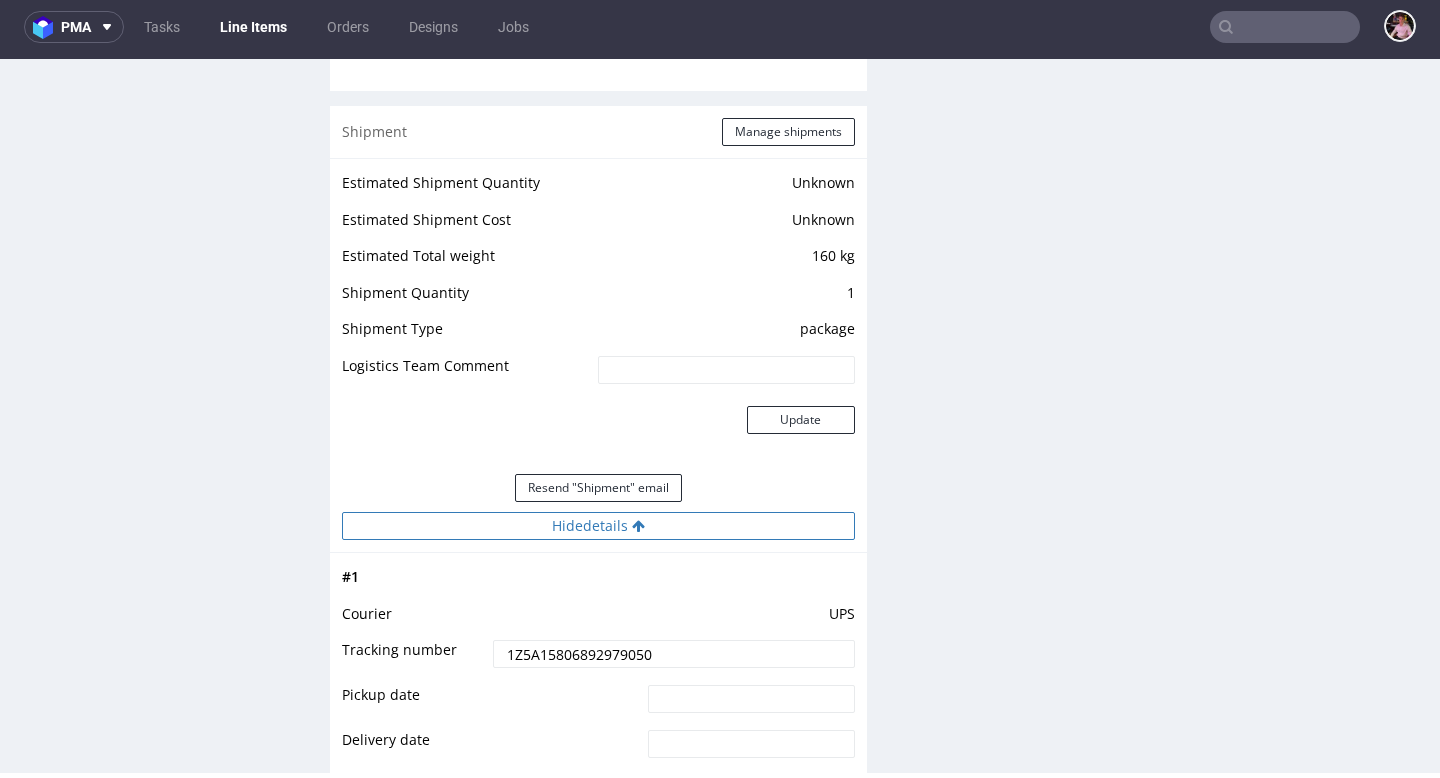 scroll, scrollTop: 1905, scrollLeft: 0, axis: vertical 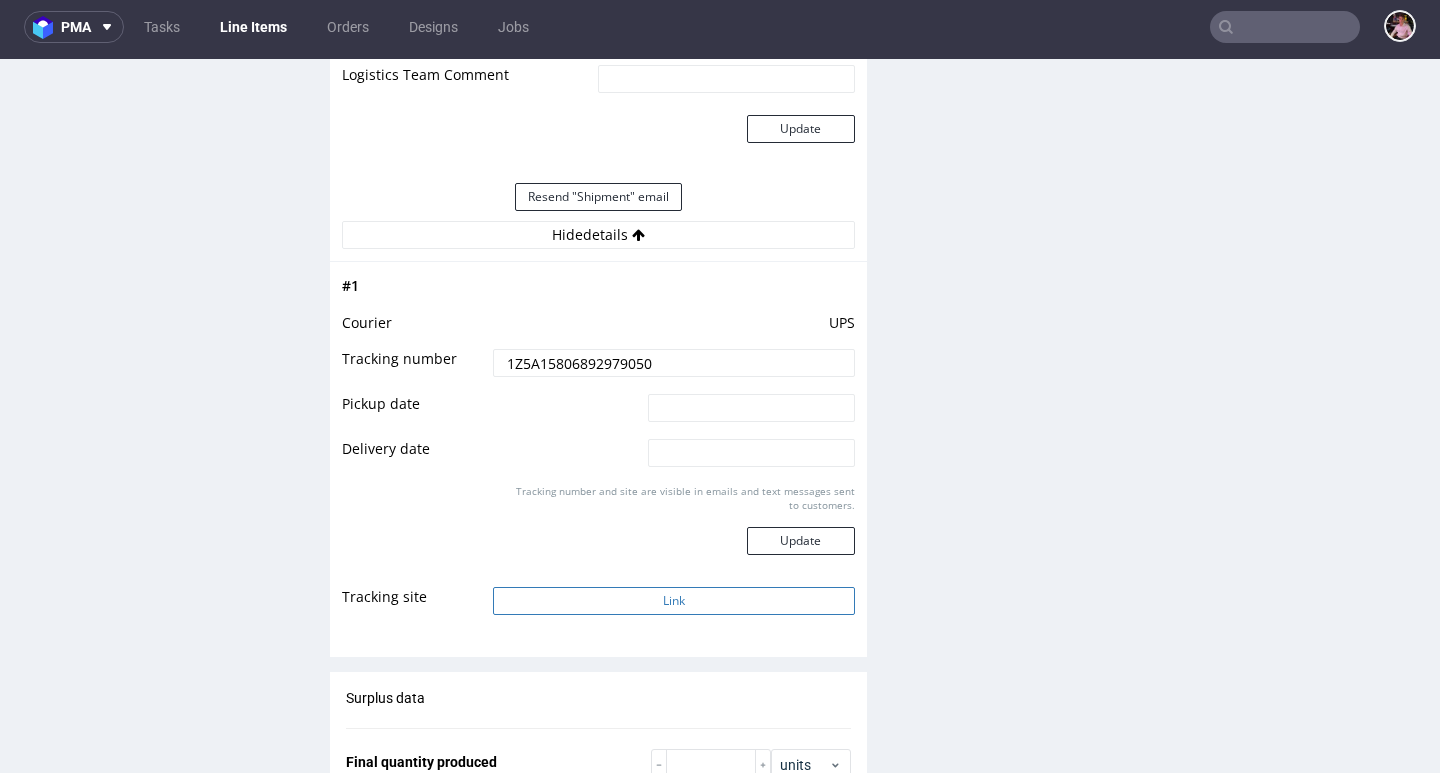 click on "Link" at bounding box center [673, 601] 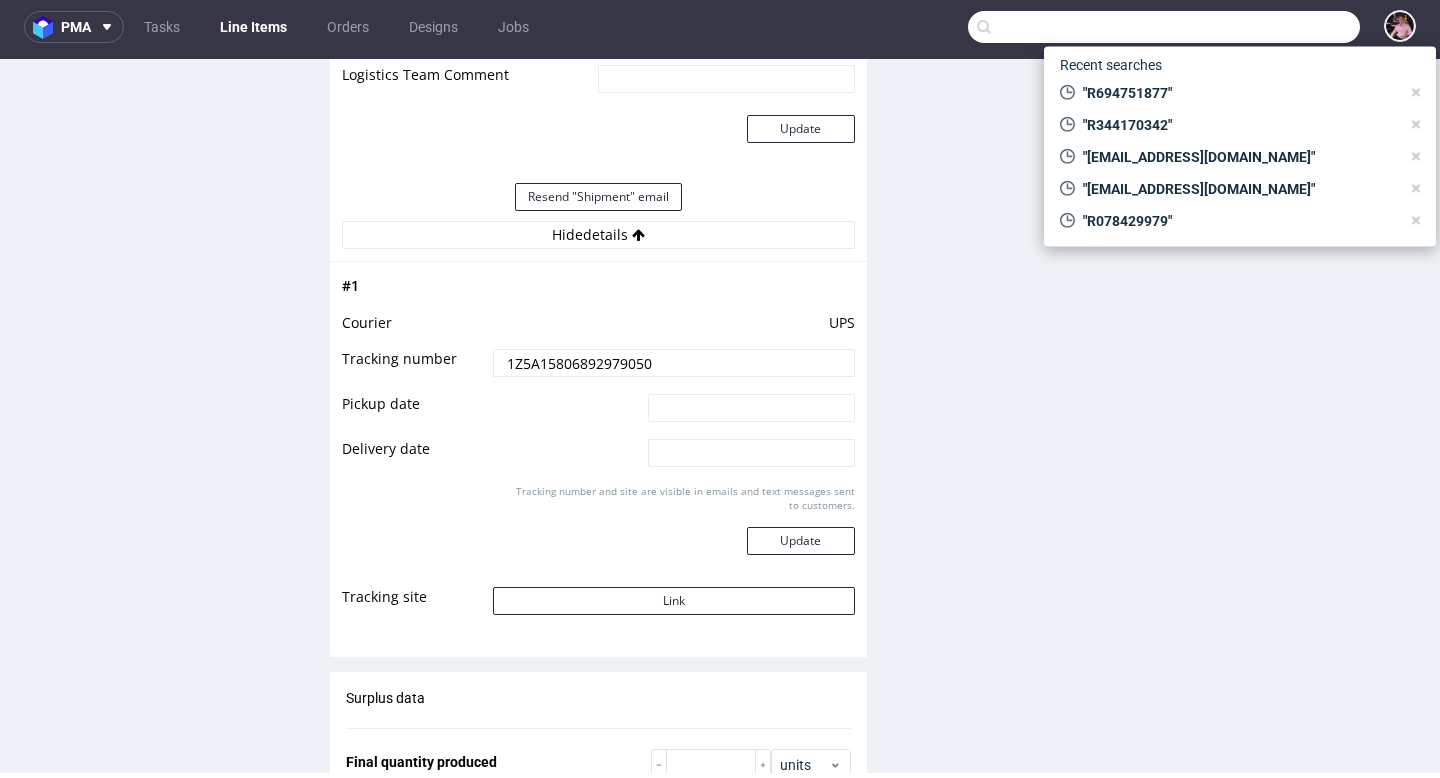 click at bounding box center (1164, 27) 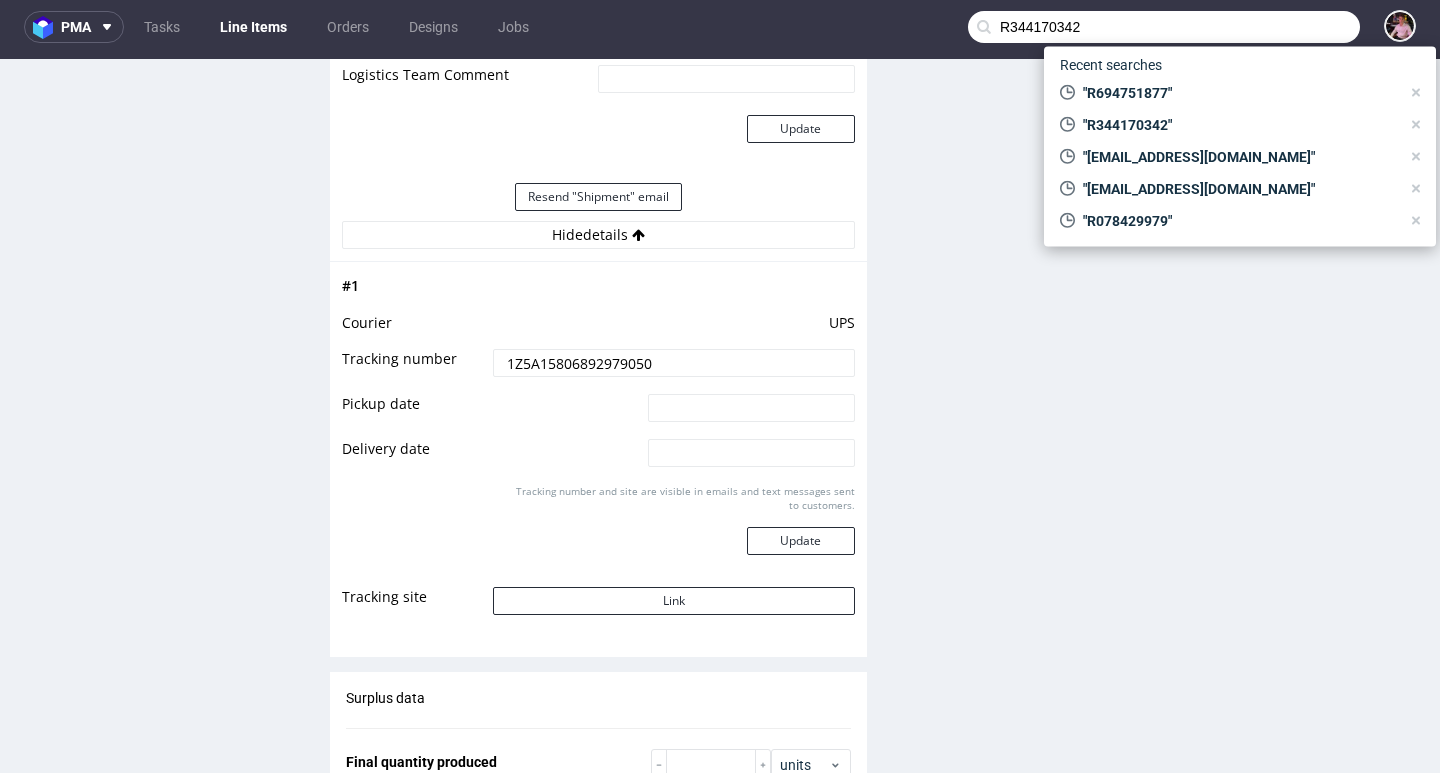 type on "R344170342" 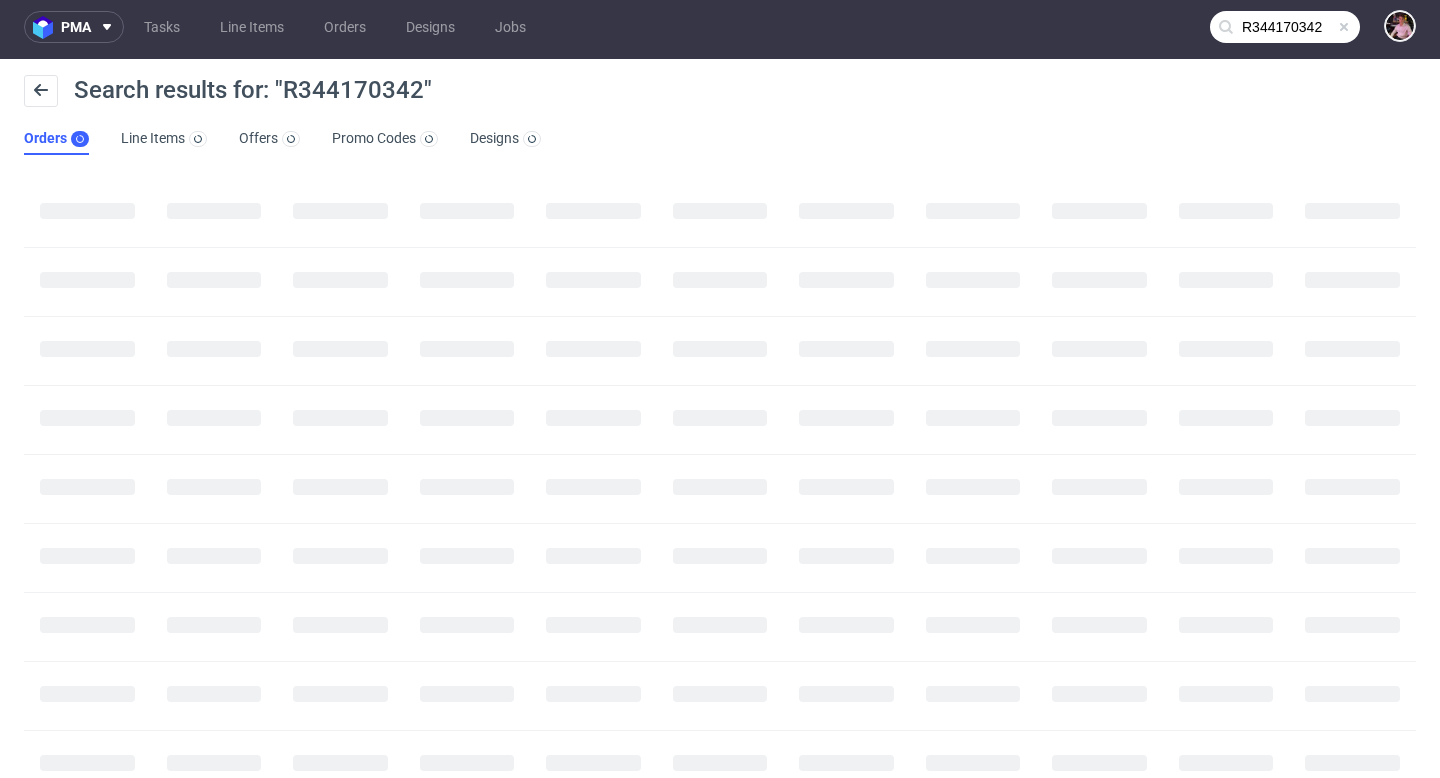 scroll, scrollTop: 0, scrollLeft: 0, axis: both 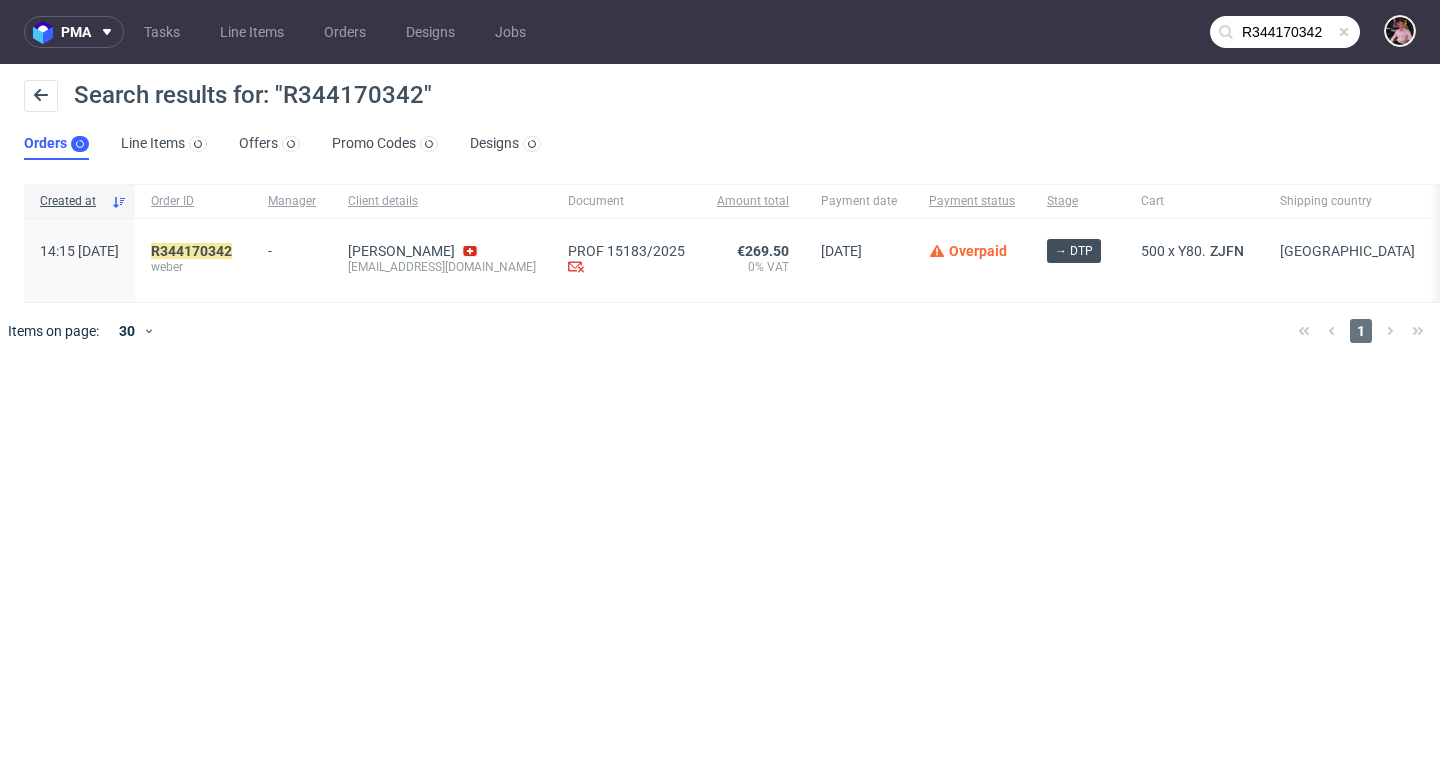 click on "weber" at bounding box center [193, 267] 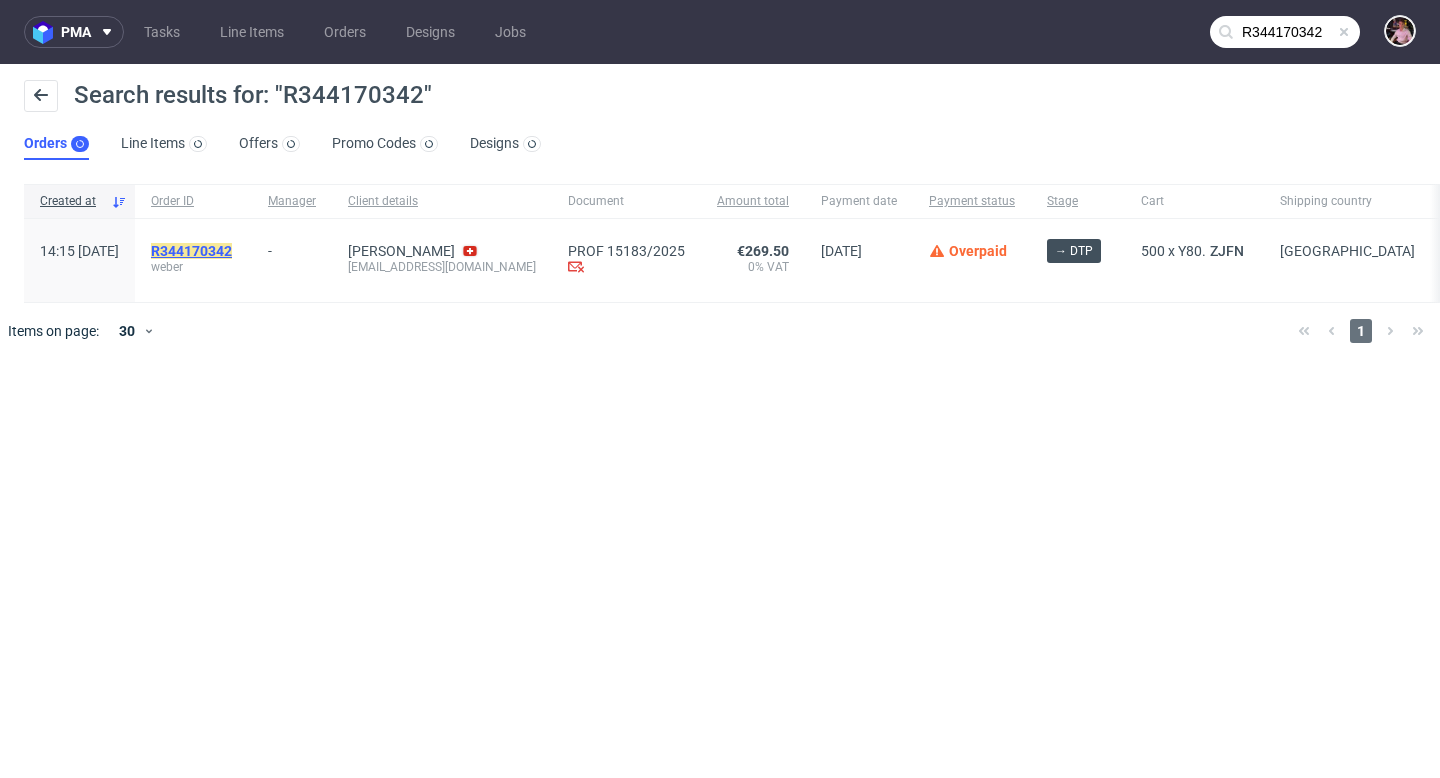 click on "R344170342" 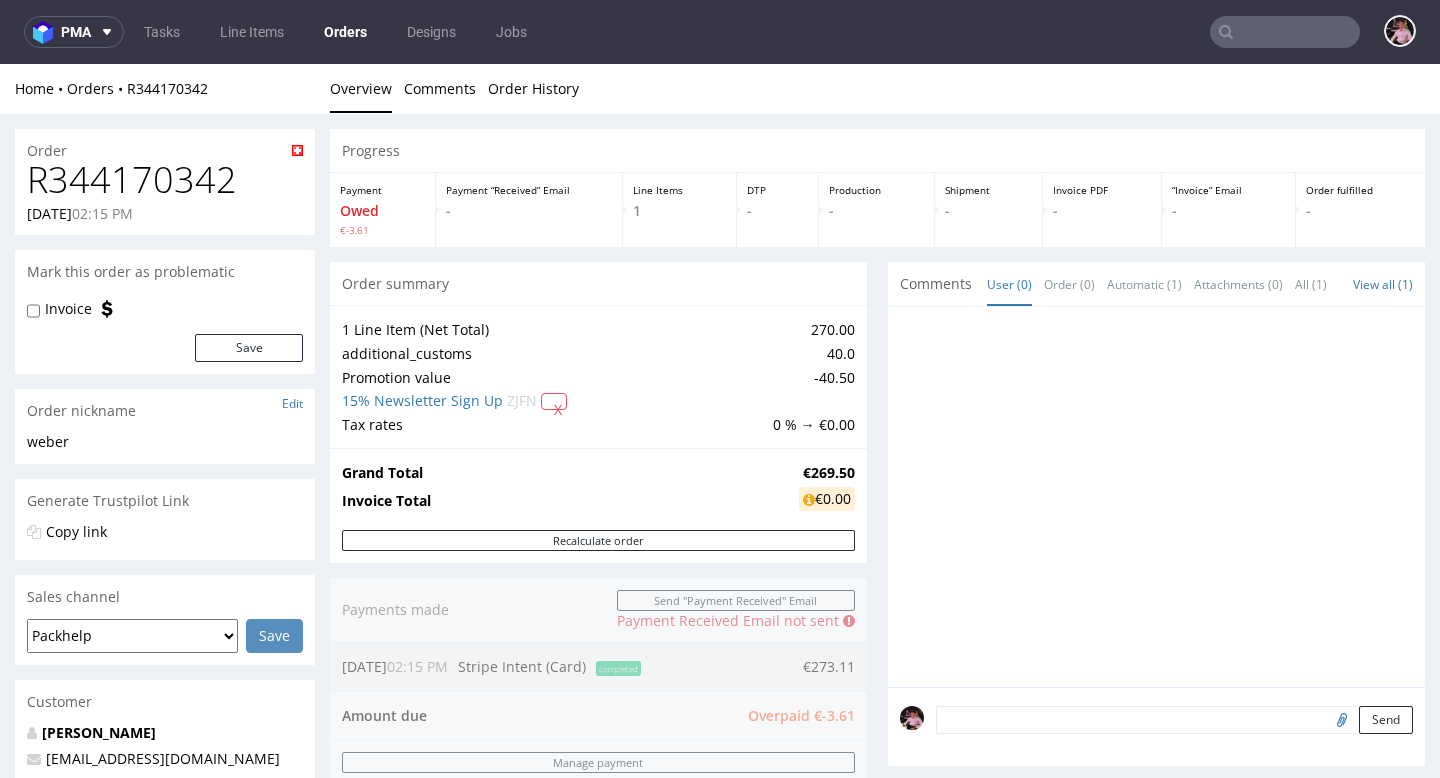 scroll, scrollTop: 819, scrollLeft: 0, axis: vertical 